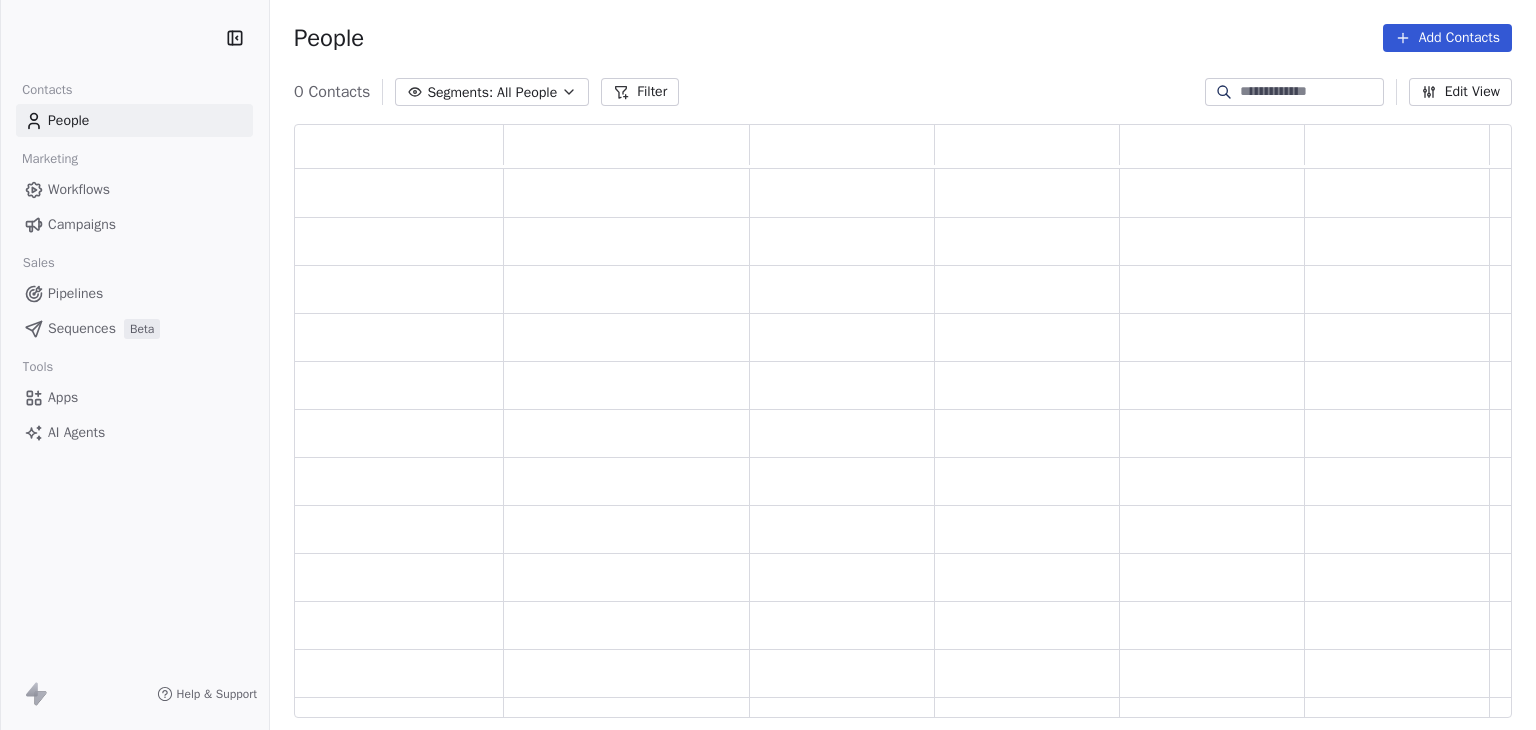 scroll, scrollTop: 0, scrollLeft: 0, axis: both 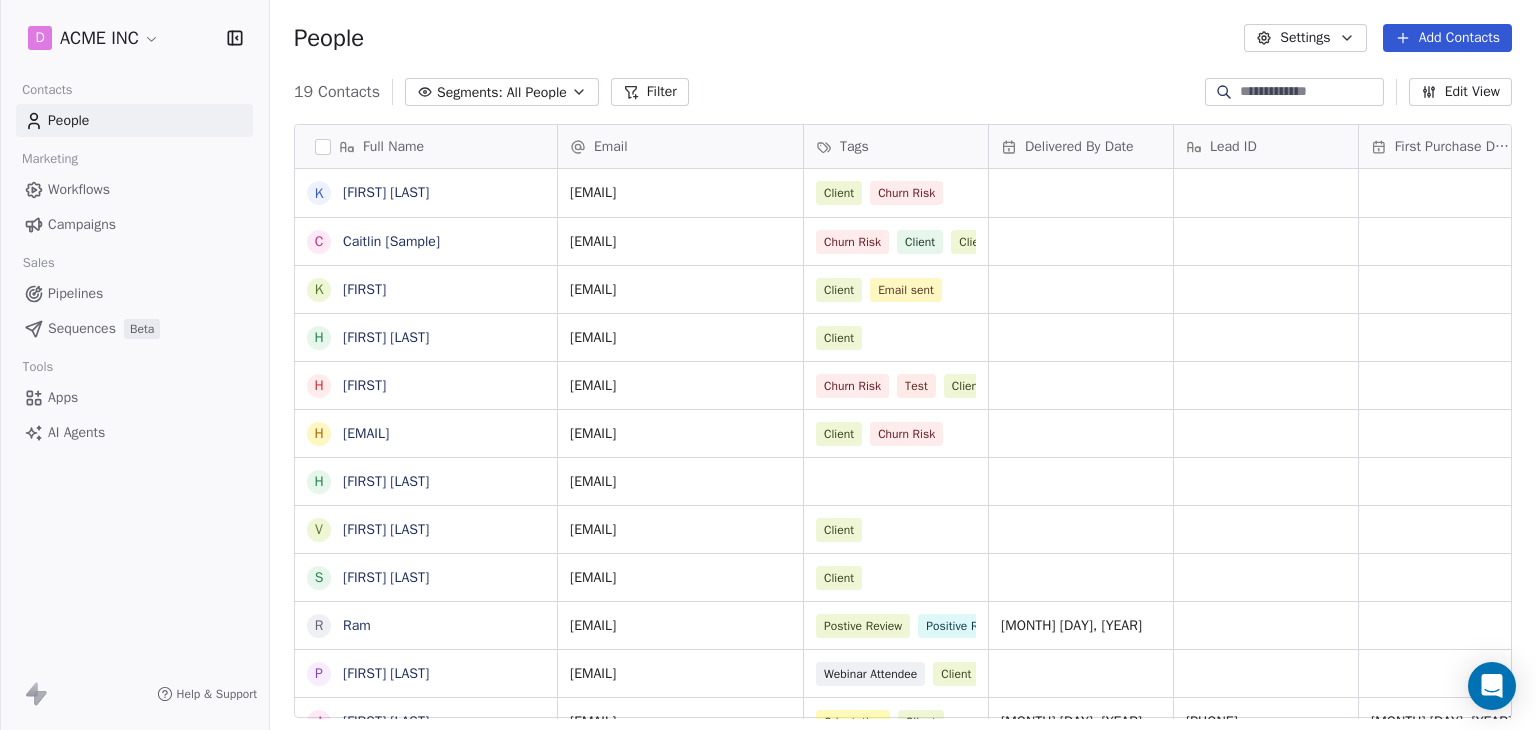 click on "Workflows" at bounding box center (79, 189) 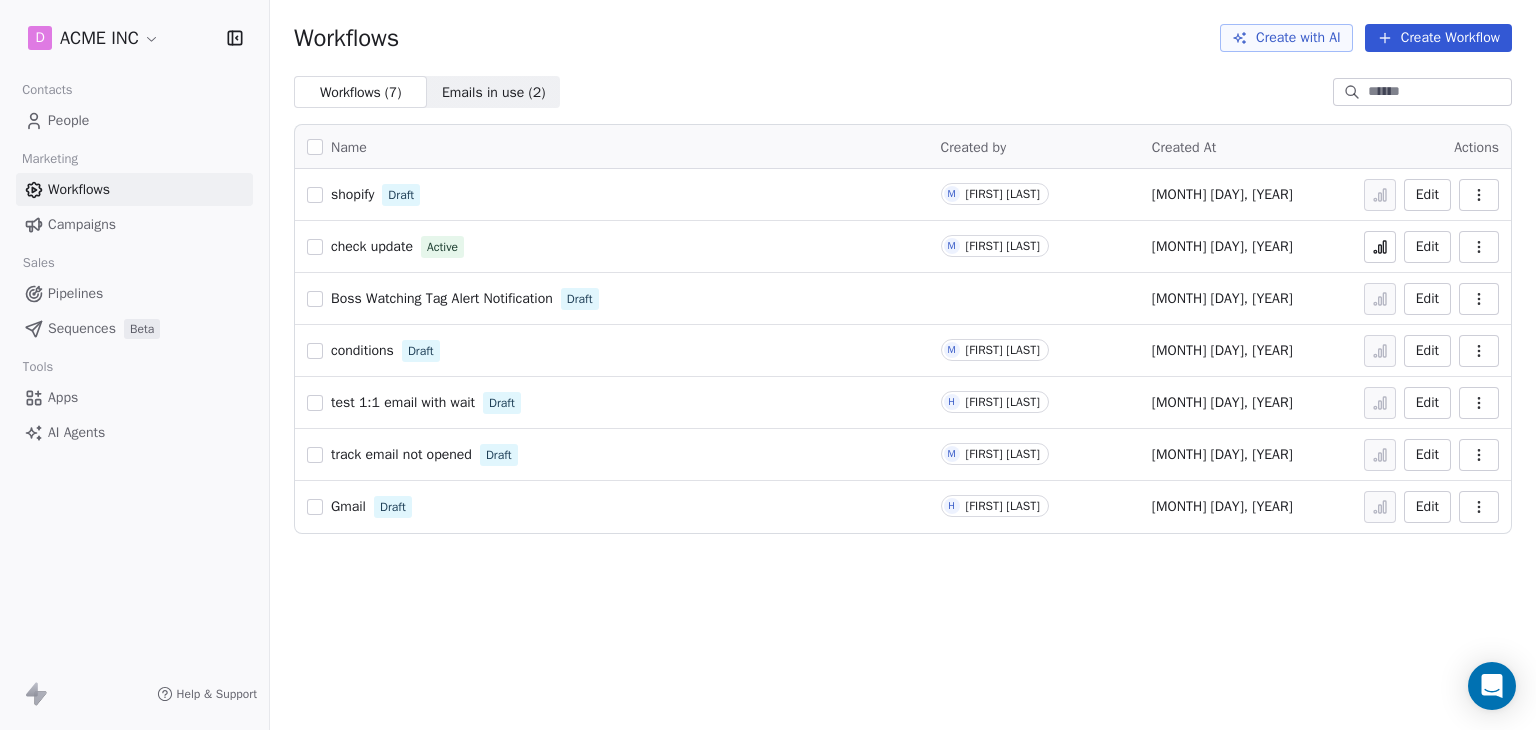 drag, startPoint x: 368, startPoint y: 241, endPoint x: 916, endPoint y: 212, distance: 548.7668 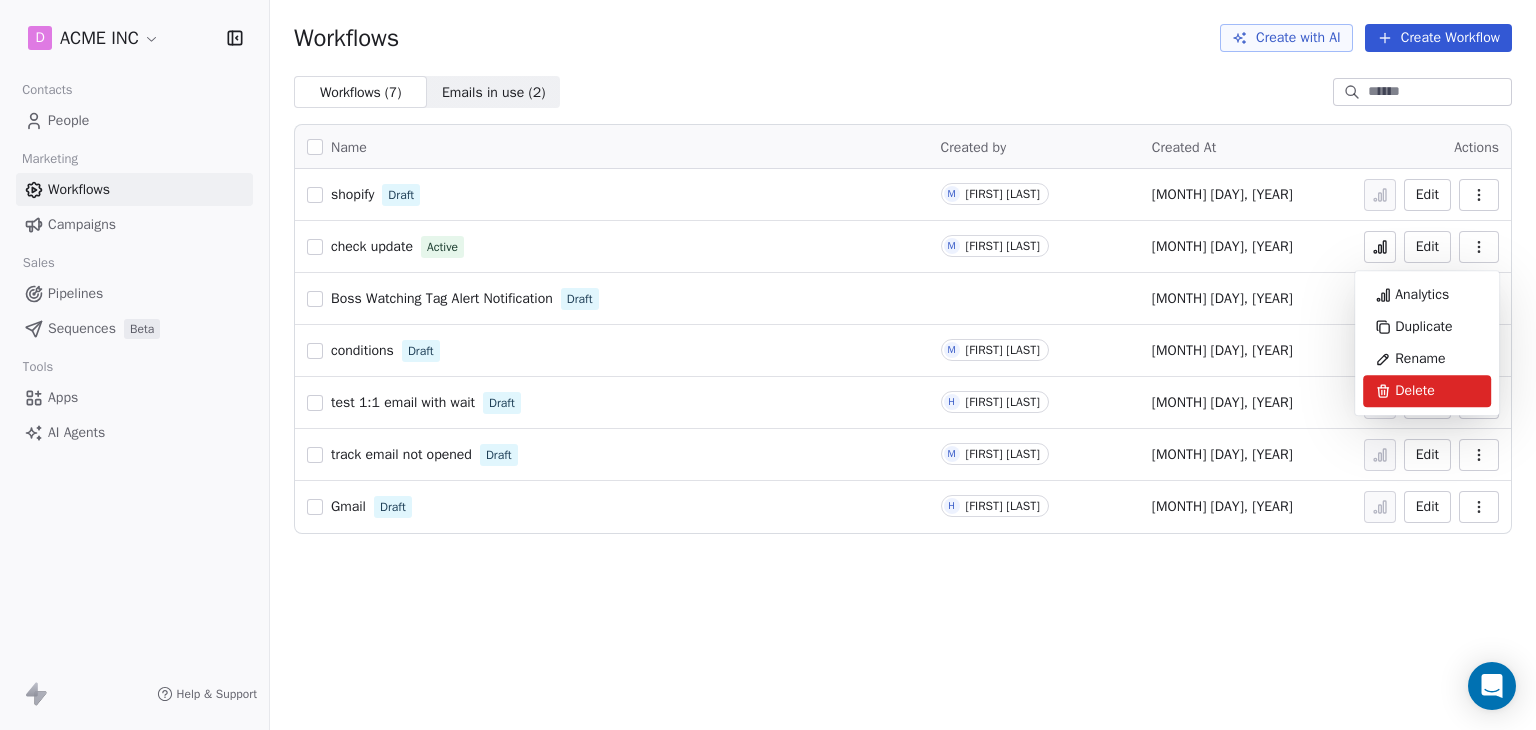 click on "Delete" at bounding box center [1415, 391] 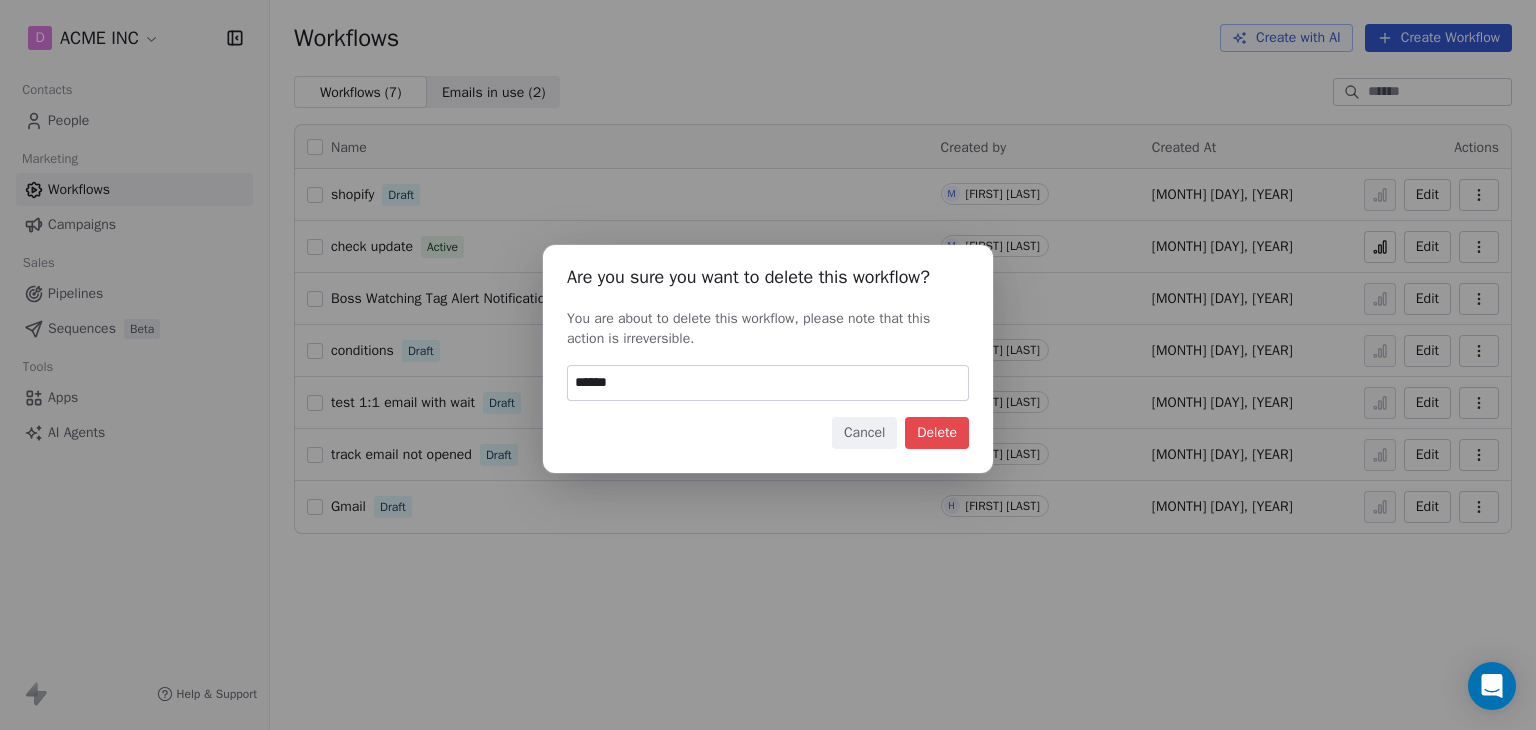 type on "******" 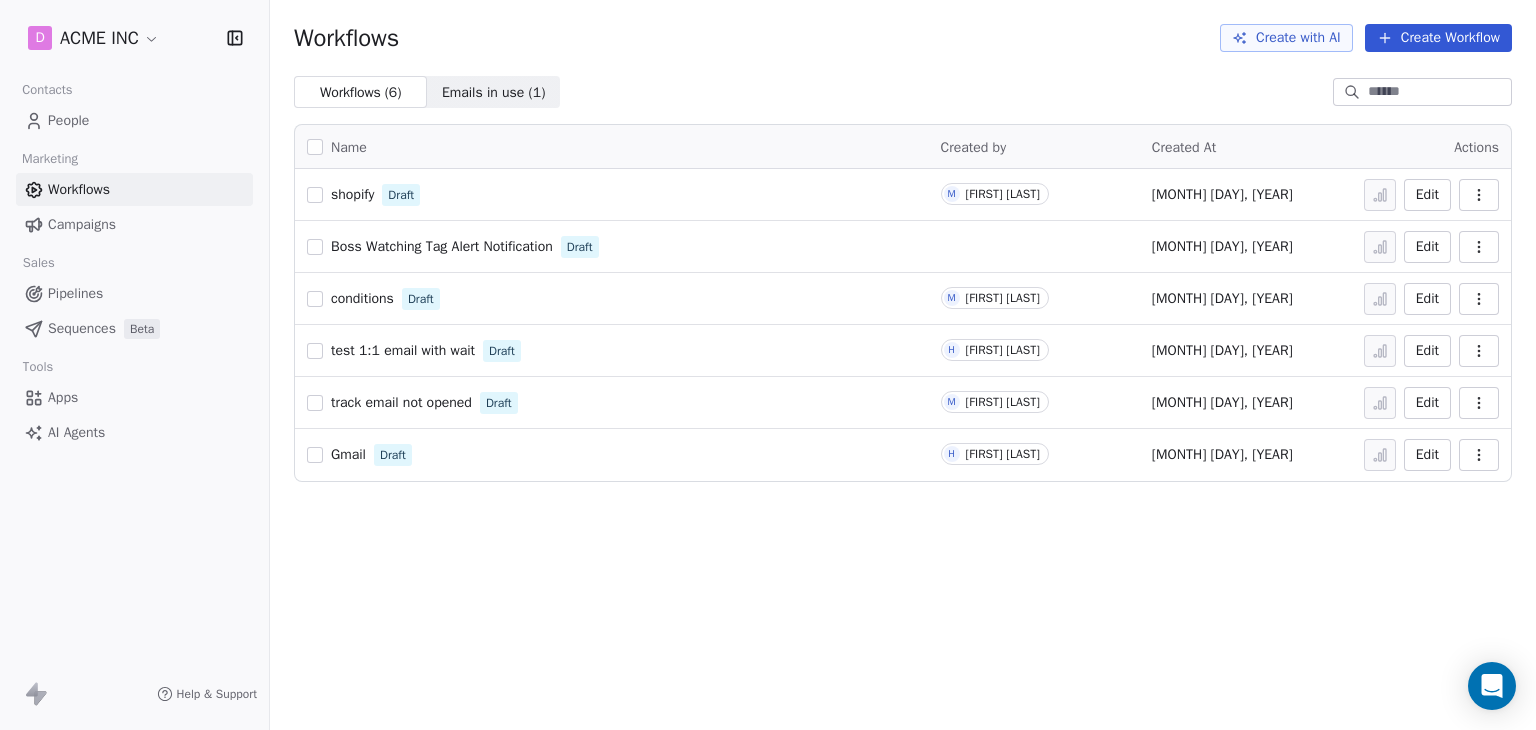 click on "People" at bounding box center [68, 120] 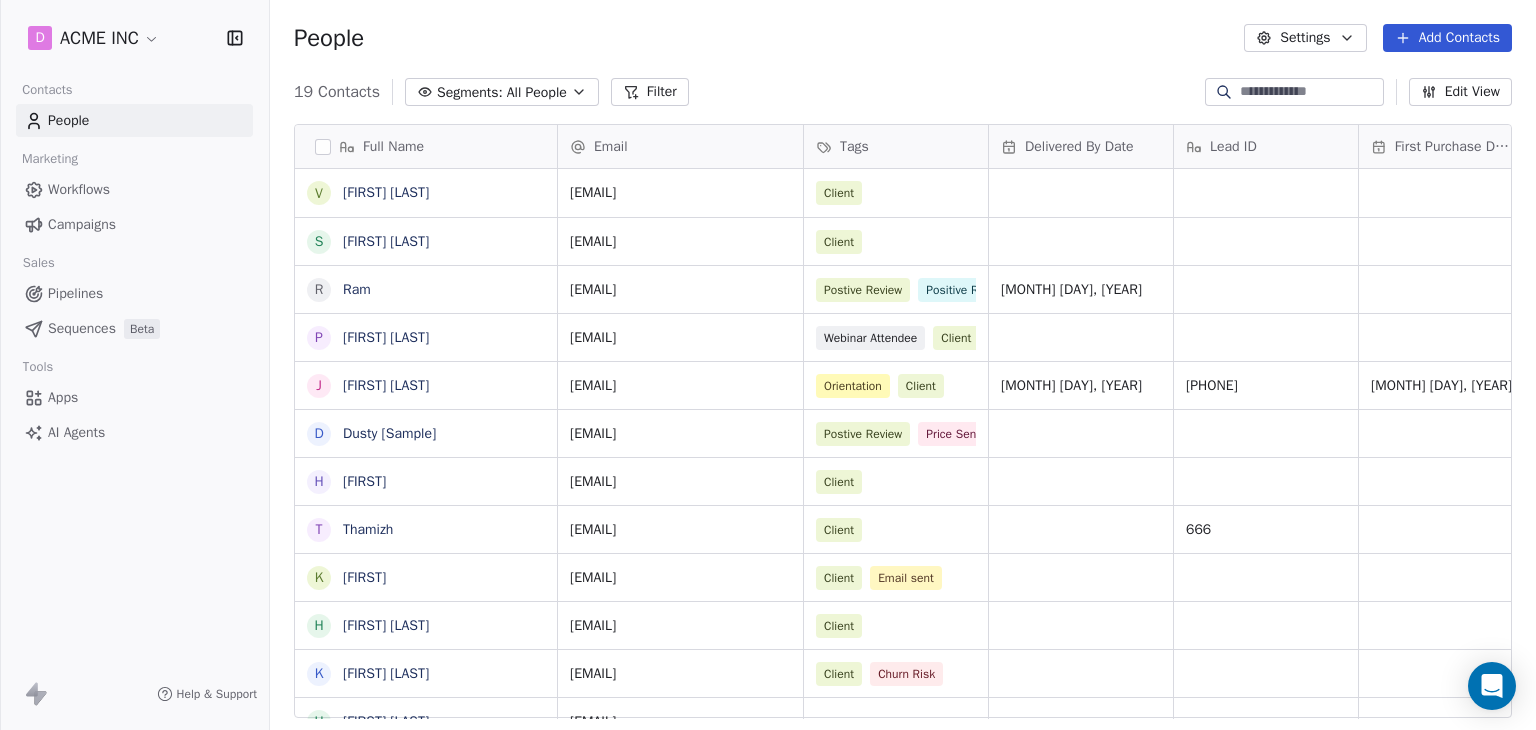 scroll, scrollTop: 16, scrollLeft: 16, axis: both 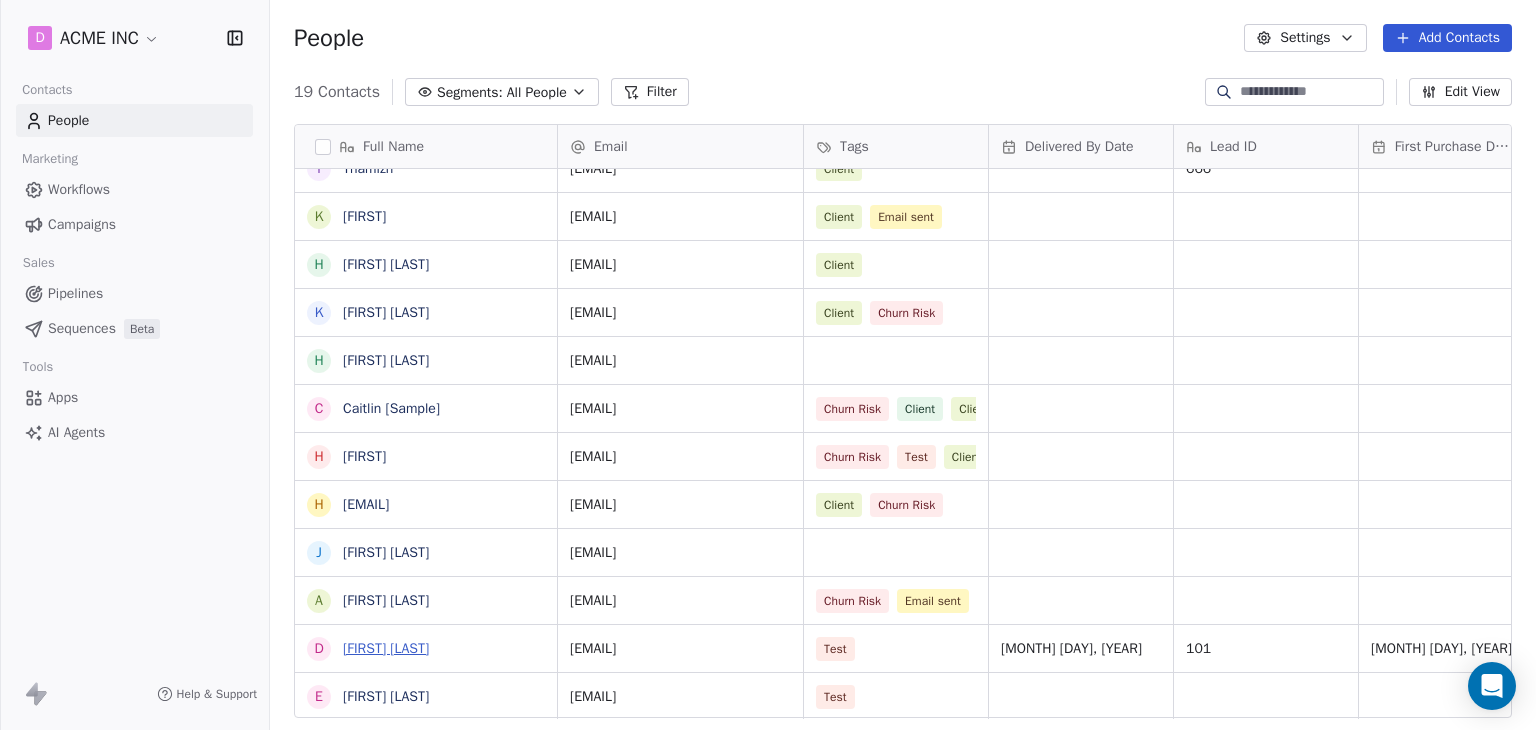 click on "[FIRST] [LAST]" at bounding box center [386, 648] 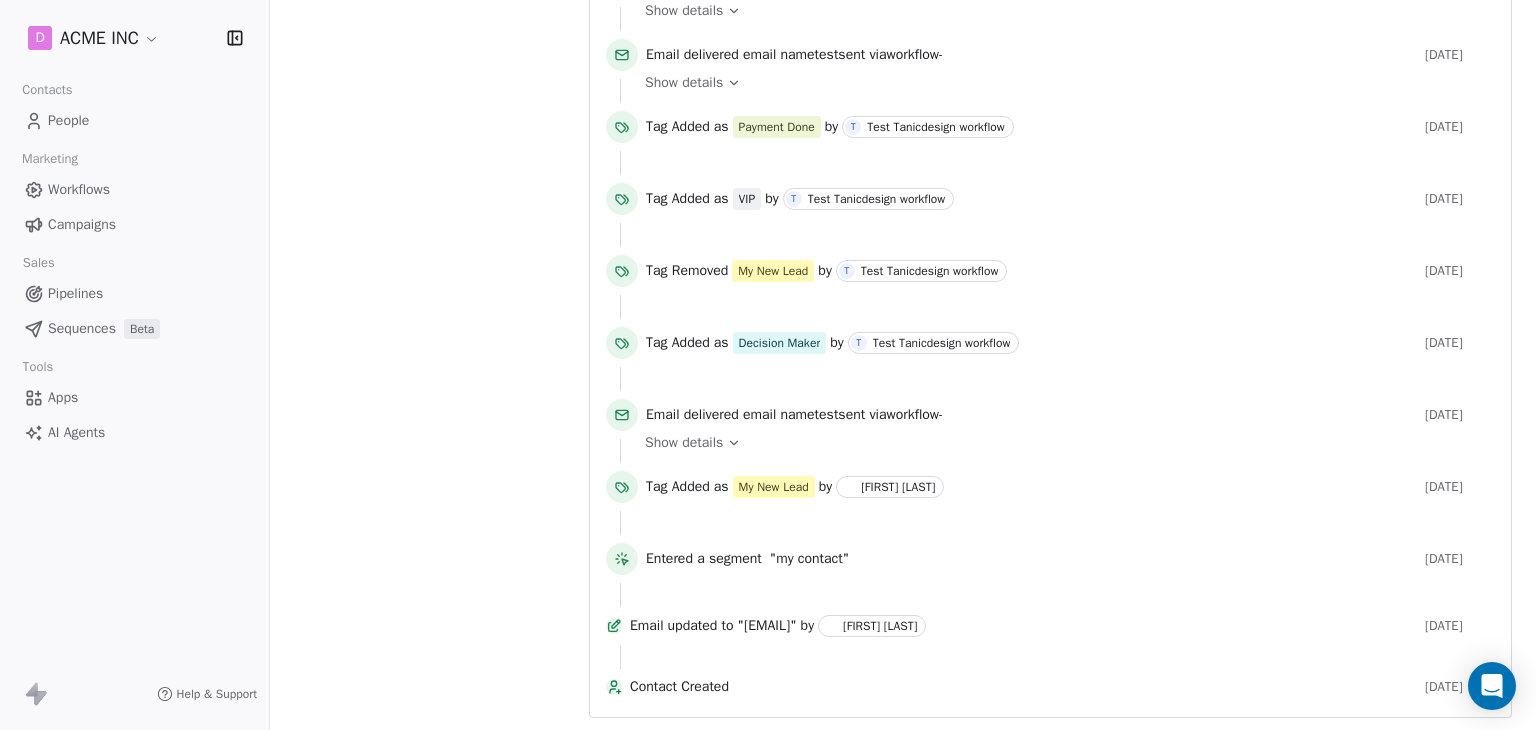 scroll, scrollTop: 12745, scrollLeft: 0, axis: vertical 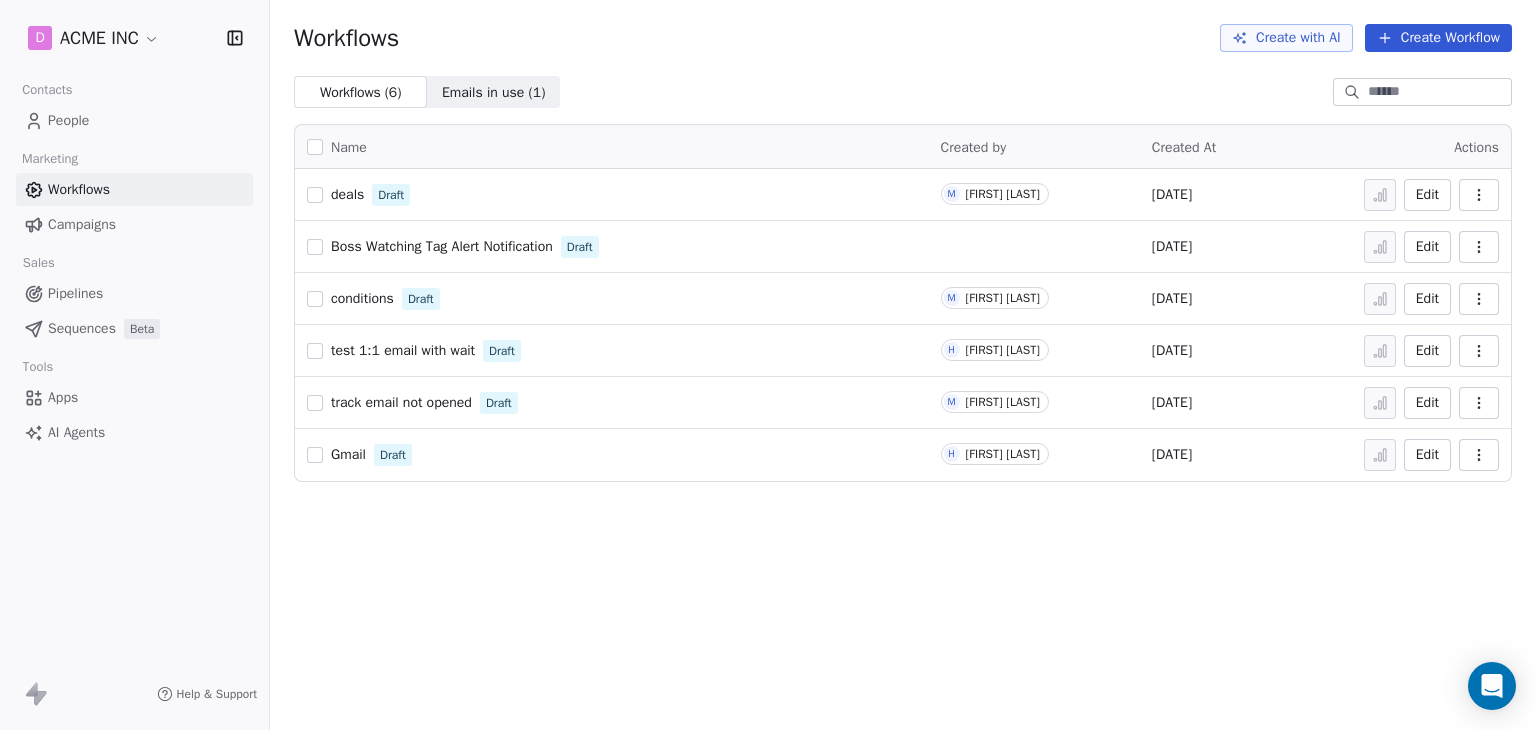 click on "Pipelines" at bounding box center (134, 293) 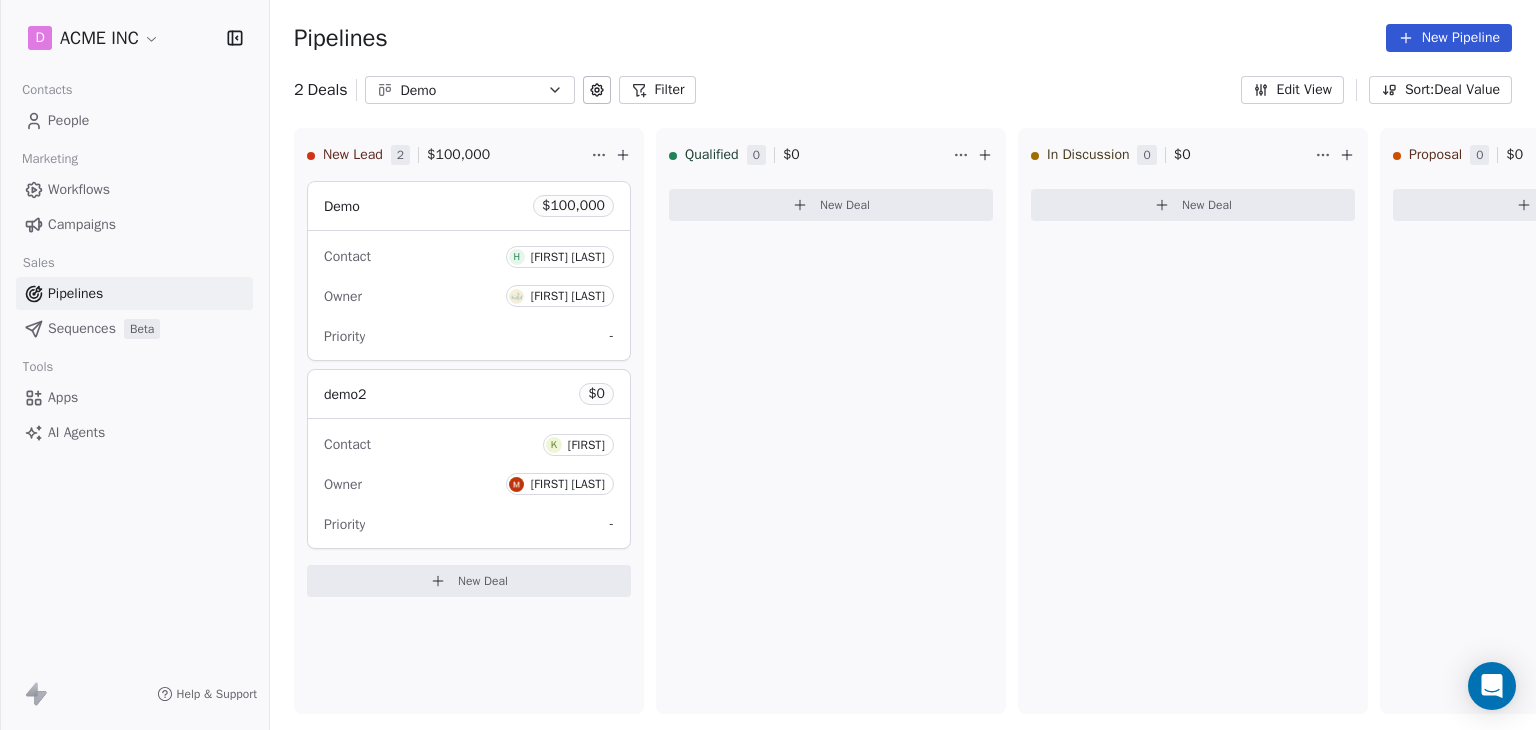 click on "Demo" at bounding box center [470, 90] 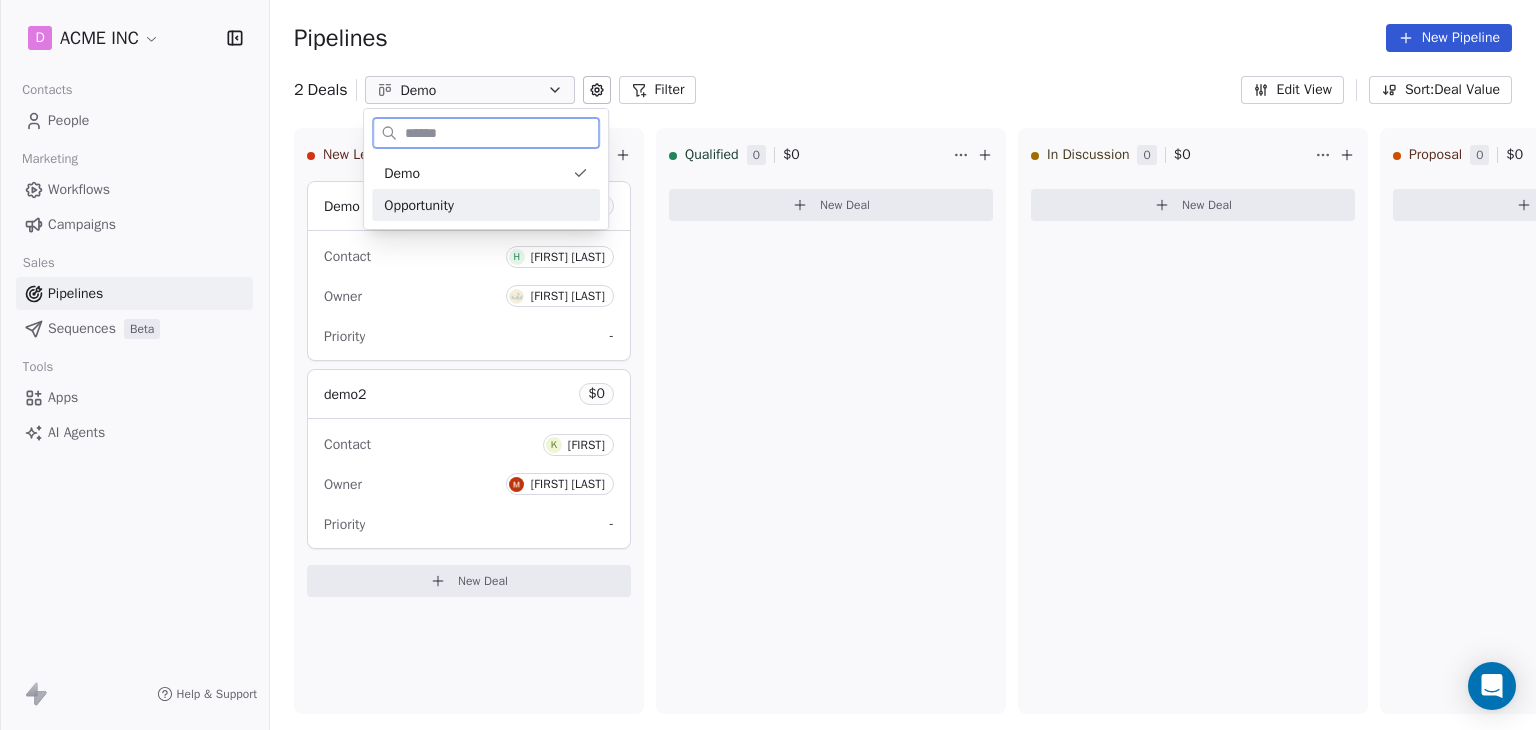 click on "Opportunity" at bounding box center (419, 205) 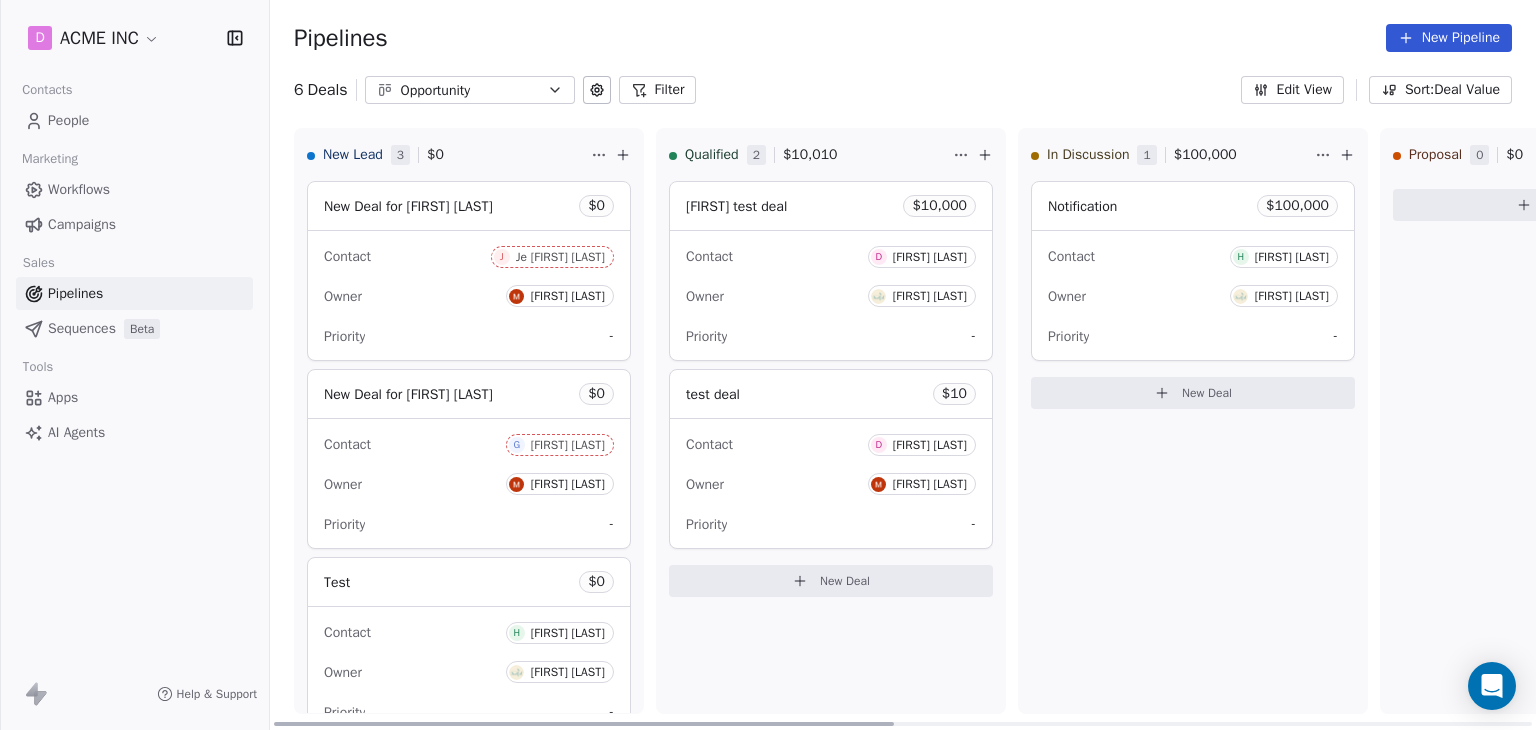 click on "Contact D [FIRST] [LAST]" at bounding box center (831, 443) 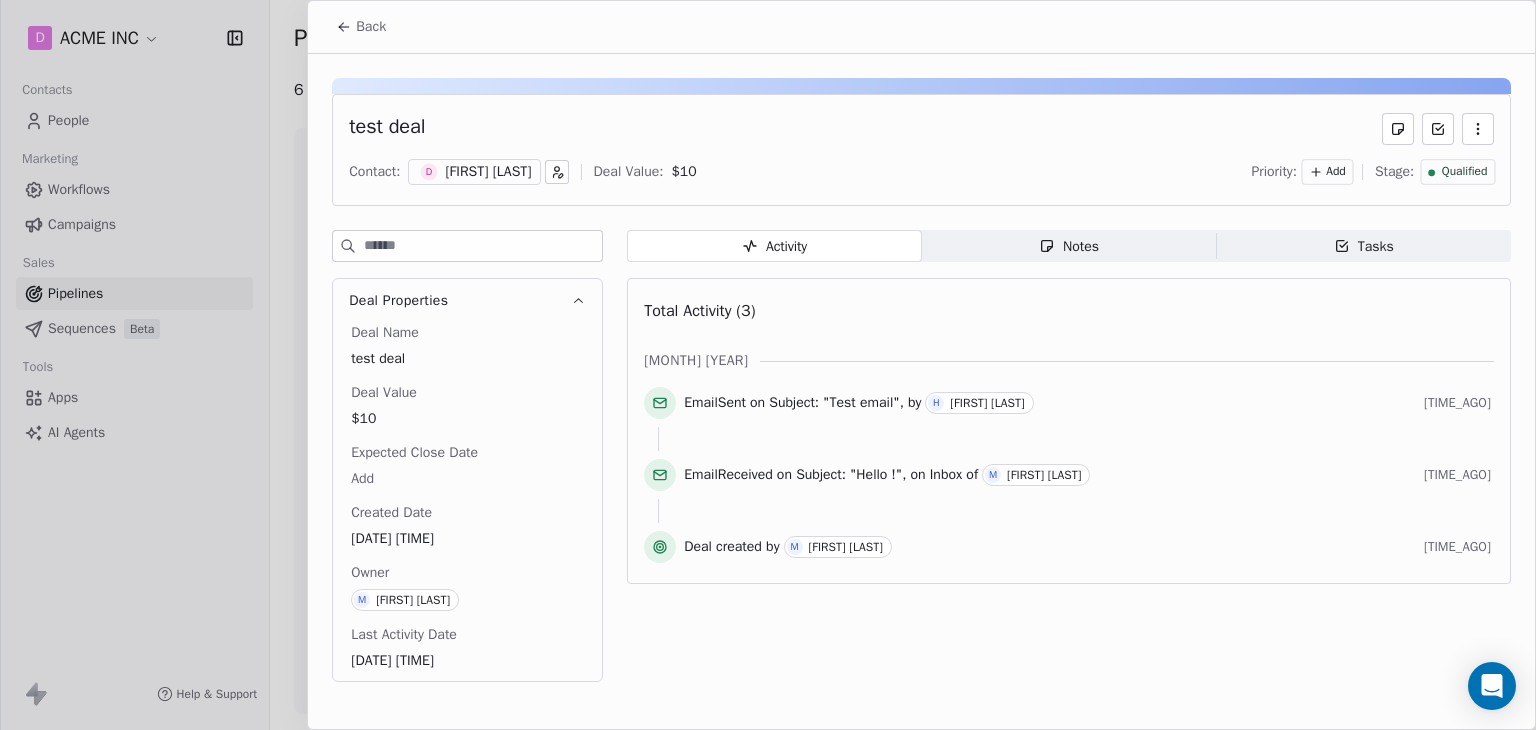 click 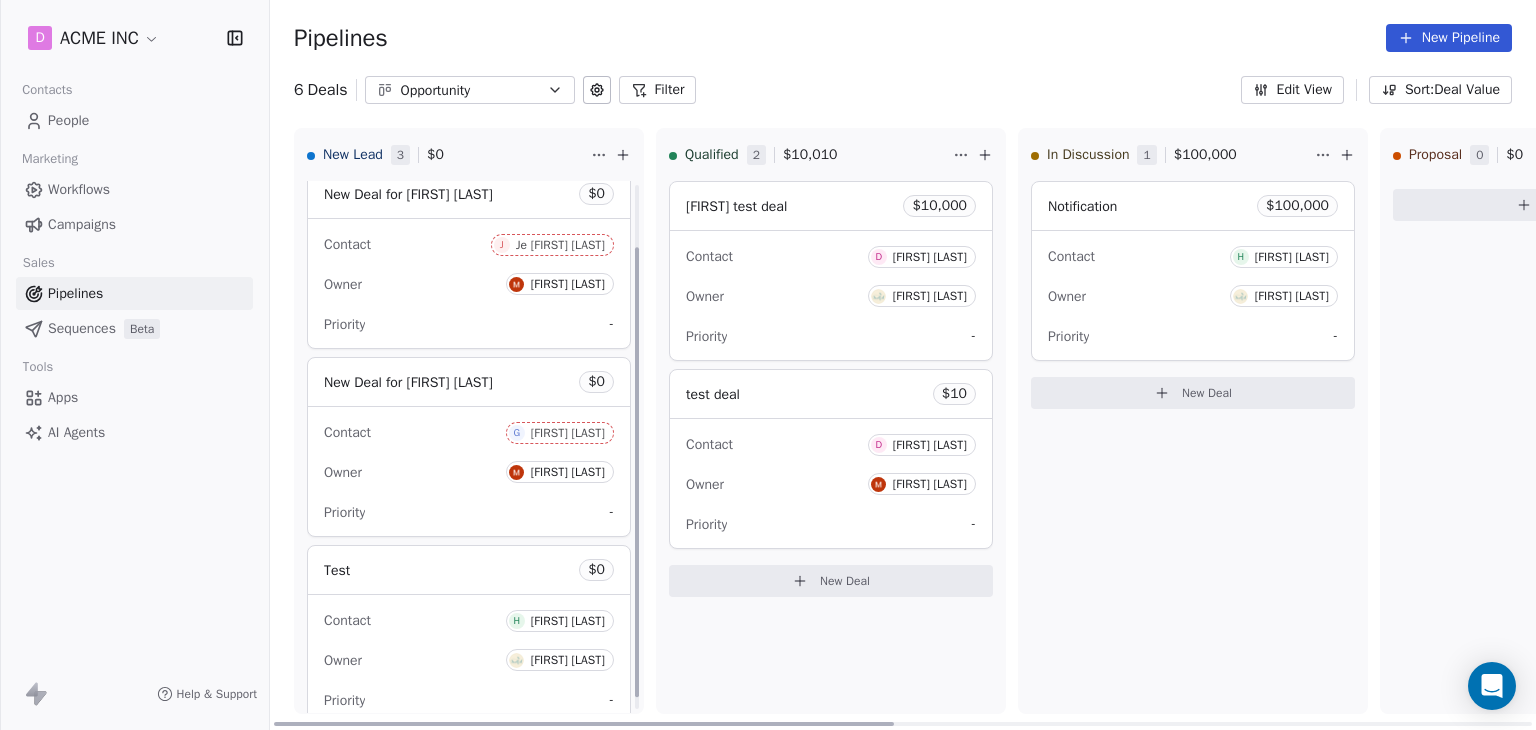 scroll, scrollTop: 0, scrollLeft: 0, axis: both 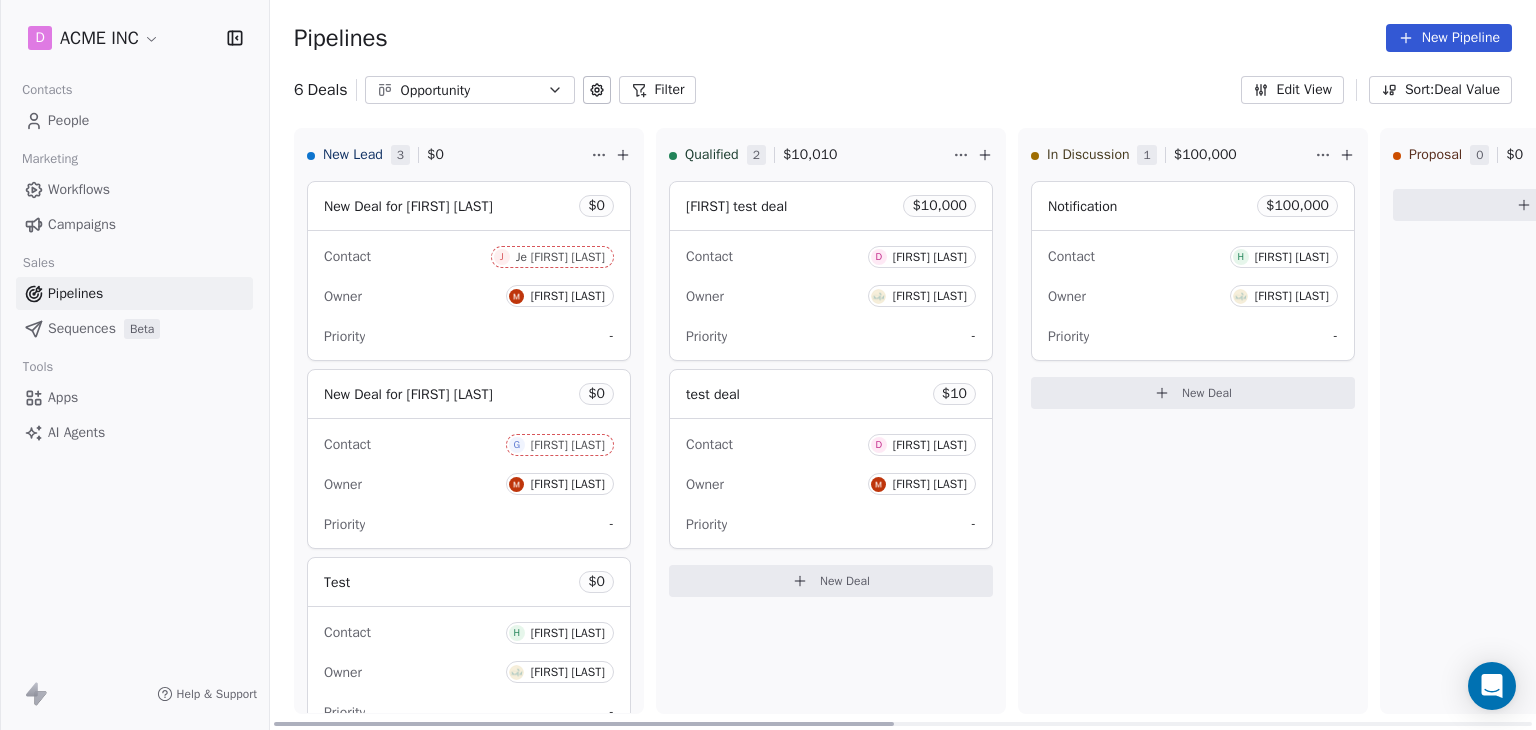 click on "Contact G [FIRST] [LAST]" at bounding box center [469, 443] 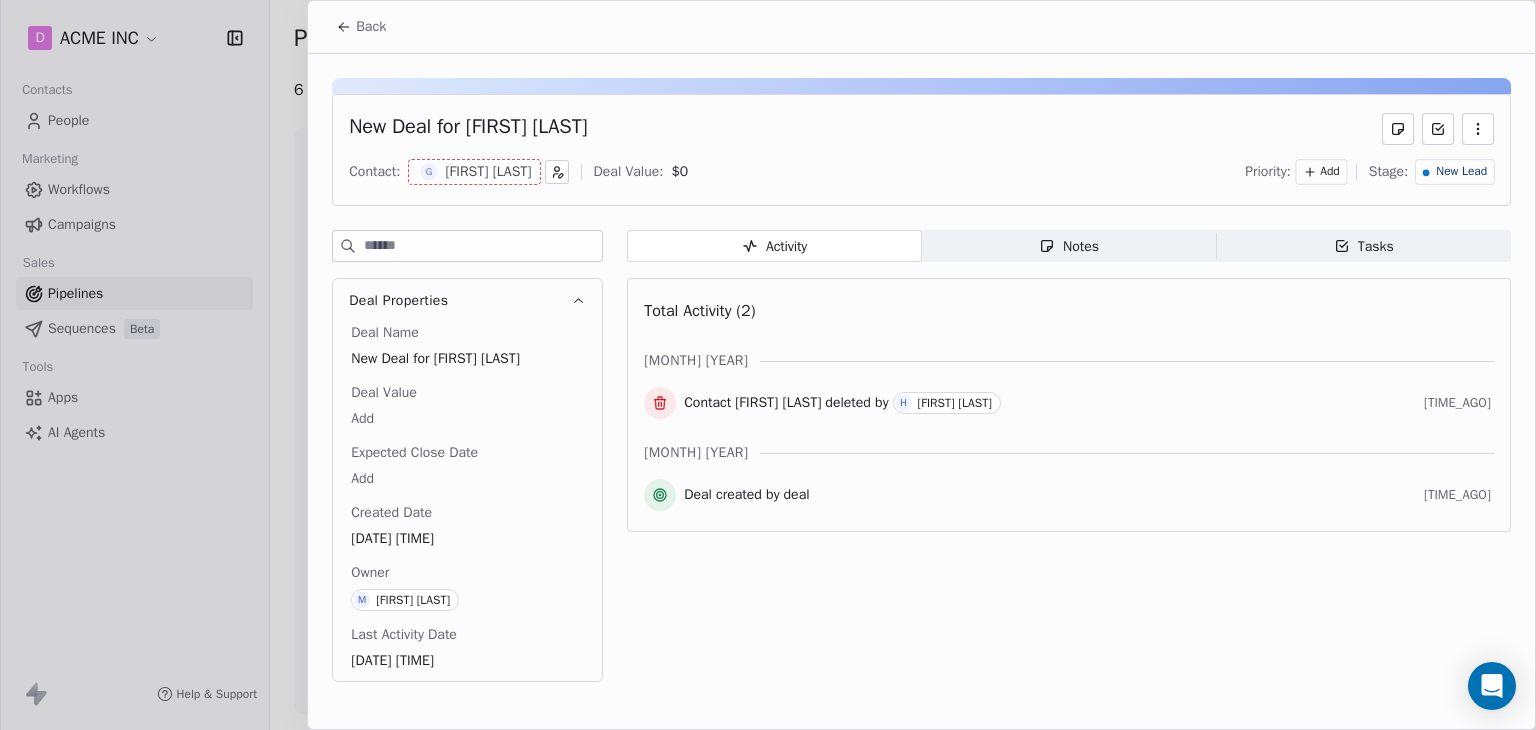 click on "Back" at bounding box center (361, 27) 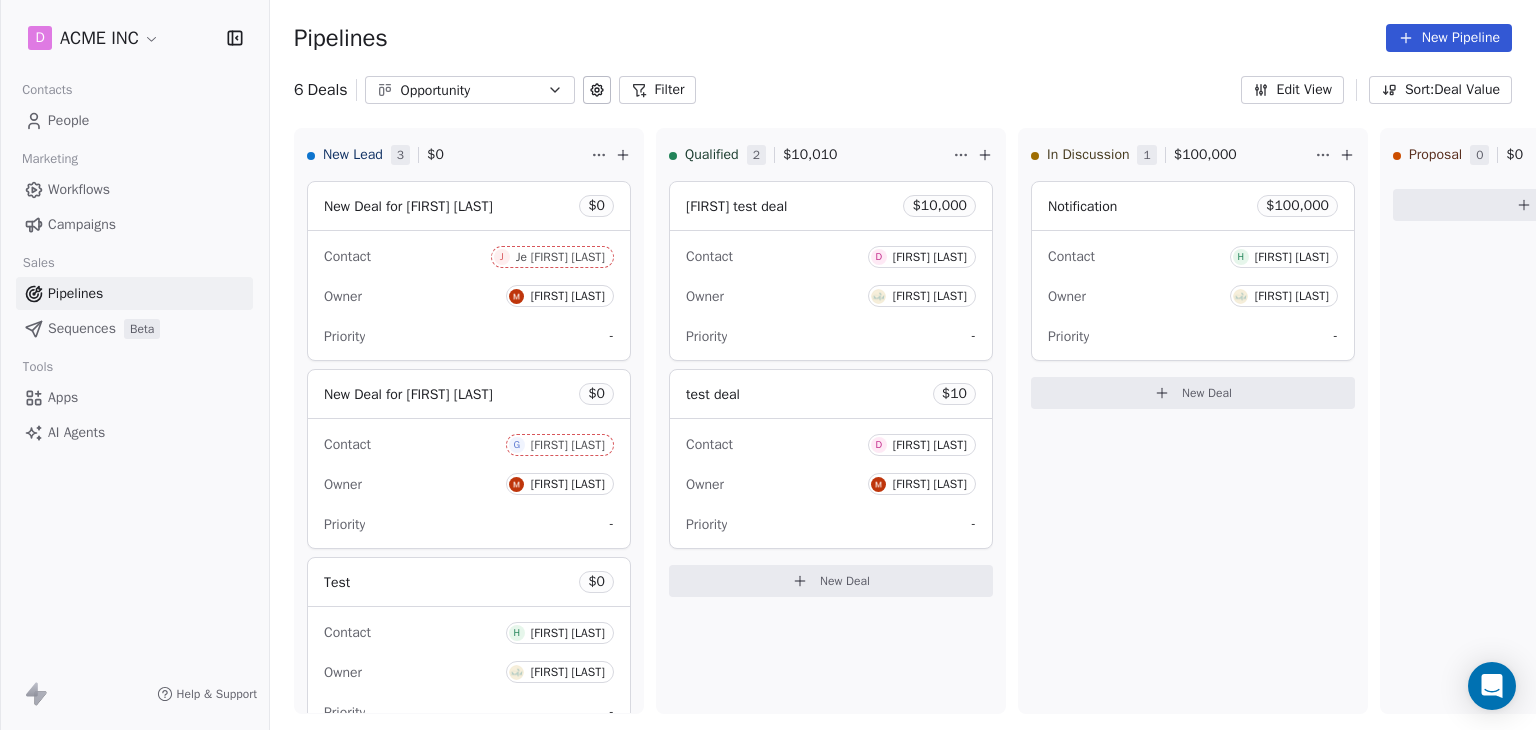 click at bounding box center [597, 90] 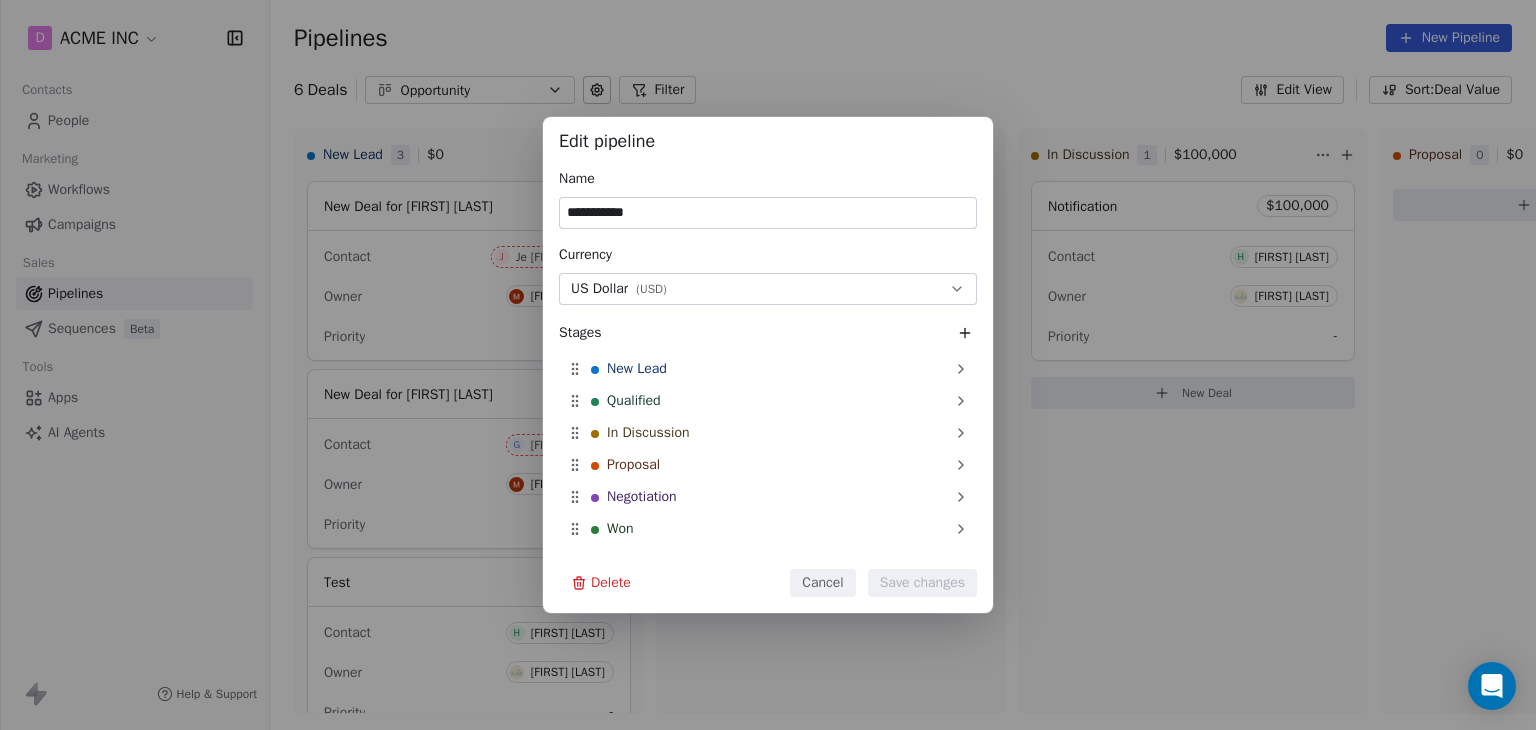 click on "**********" at bounding box center [768, 365] 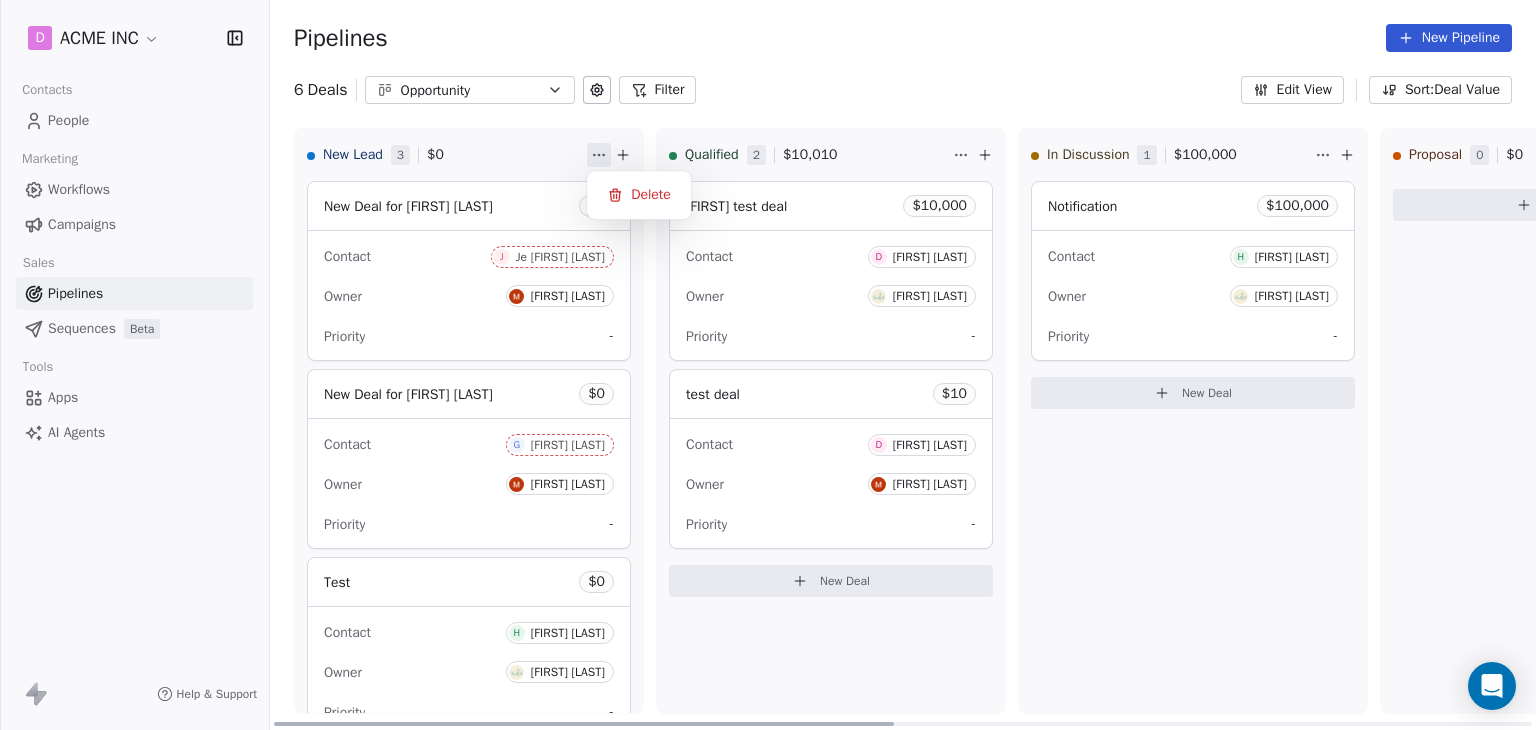 click on "D ACME INC Contacts People Marketing Workflows Campaigns Sales Pipelines Sequences Beta Tools Apps AI Agents Help & Support Pipelines New Pipeline 6 Deals Opportunity Filter Edit View Sort: Deal Value New Lead 3 $ 0 New Deal for [FIRST] [LAST] $ 0 Contact J Je [FIRST] [LAST] Owner [FIRST] [LAST] Priority - New Deal for [FIRST] [LAST] $ 0 Contact G [FIRST] [LAST] Owner [FIRST] [LAST] Priority - Test $ 0 Contact H [FIRST] [LAST] Owner [FIRST] [LAST] Priority - New Deal Qualified 2 $ 10,010 [FIRST] test deal $ 10,000 Contact D [FIRST] [LAST] Owner [FIRST] [LAST] Priority - test deal $ 10 Contact D [FIRST] [LAST] Owner [FIRST] [LAST] Priority - New Deal In Discussion 1 $ 100,000 Notification $ 100,000 Contact H [FIRST] [LAST] Owner [FIRST] [LAST] Priority - New Deal Proposal 0 $ 0 New Deal Negotiation 0 $ 0 New Deal Won 0 $ 0 New Deal Lost 0 $ 0 New Deal Delete" at bounding box center [768, 365] 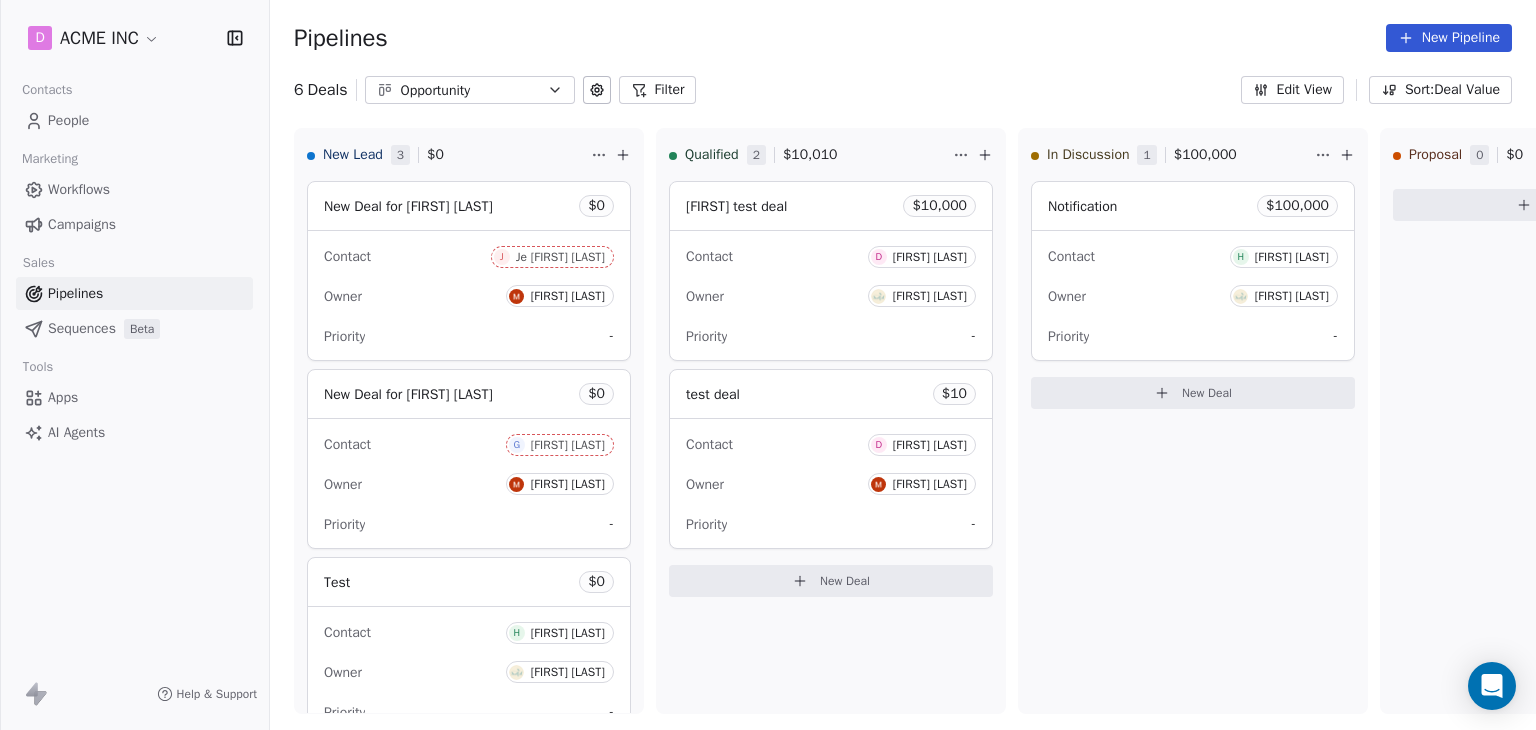 click on "D ACME INC Contacts People Marketing Workflows Campaigns Sales Pipelines Sequences Beta Tools Apps AI Agents Help & Support Pipelines New Pipeline 6 Deals Opportunity Filter Edit View Sort: Deal Value New Lead 3 $ 0 New Deal for [FIRST] [LAST] $ 0 Contact J Je [FIRST] [LAST] Owner [FIRST] [LAST] Priority - New Deal for [FIRST] [LAST] $ 0 Contact G [FIRST] [LAST] Owner [FIRST] [LAST] Priority - Test $ 0 Contact H [FIRST] [LAST] Owner [FIRST] [LAST] Priority - New Deal Qualified 2 $ 10,010 [FIRST] test deal $ 10,000 Contact D [FIRST] [LAST] Owner [FIRST] [LAST] Priority - test deal $ 10 Contact D [FIRST] [LAST] Owner [FIRST] [LAST] Priority - New Deal In Discussion 1 $ 100,000 Notification $ 100,000 Contact H [FIRST] [LAST] Owner [FIRST] [LAST] Priority - New Deal Proposal 0 $ 0 New Deal Negotiation 0 $ 0 New Deal Won 0 $ 0 New Deal Lost 0 $ 0 New Deal Swipe One Created Date Expected Close Date Deal Name Owner Last Activity Date Deal Value Priority" at bounding box center [768, 365] 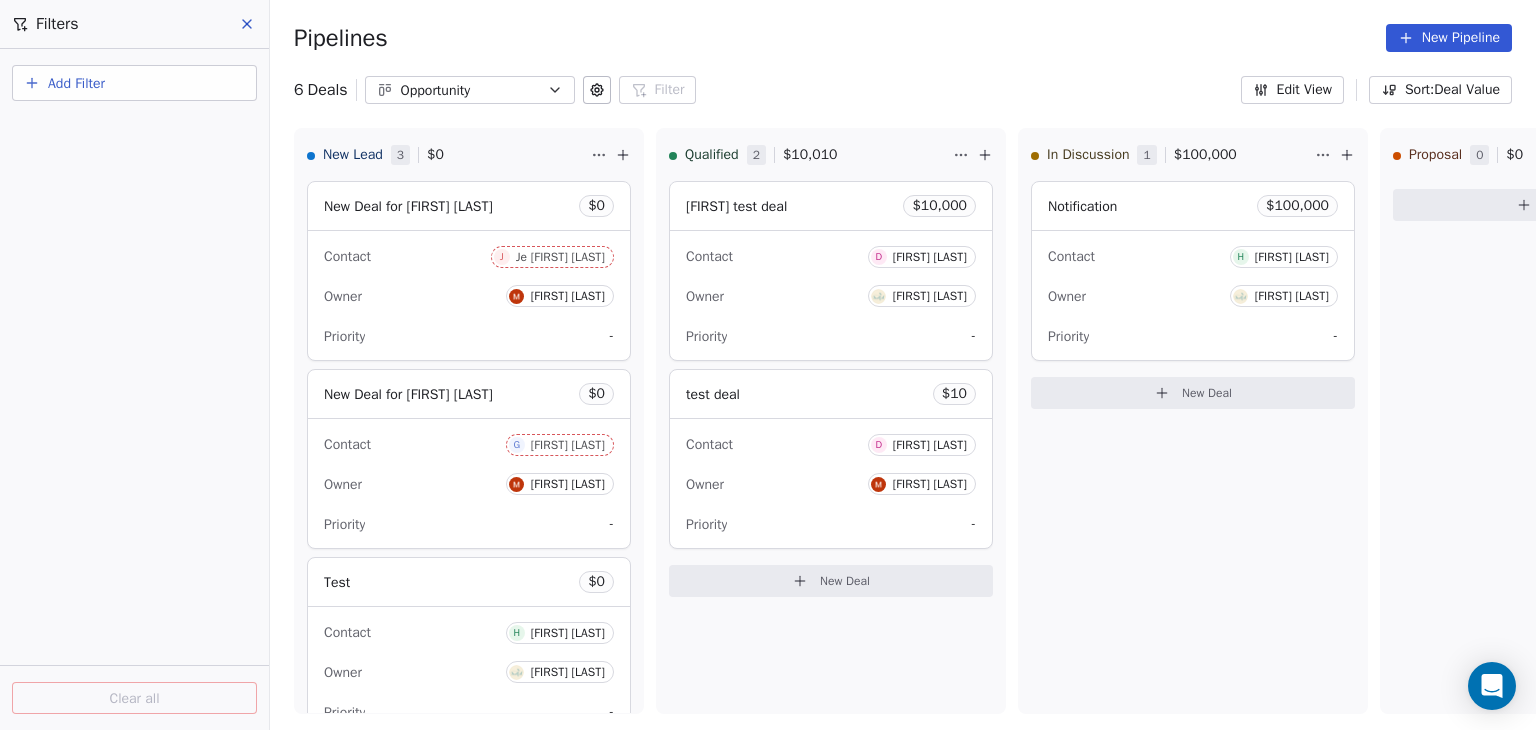 click on "Add Filter" at bounding box center (134, 83) 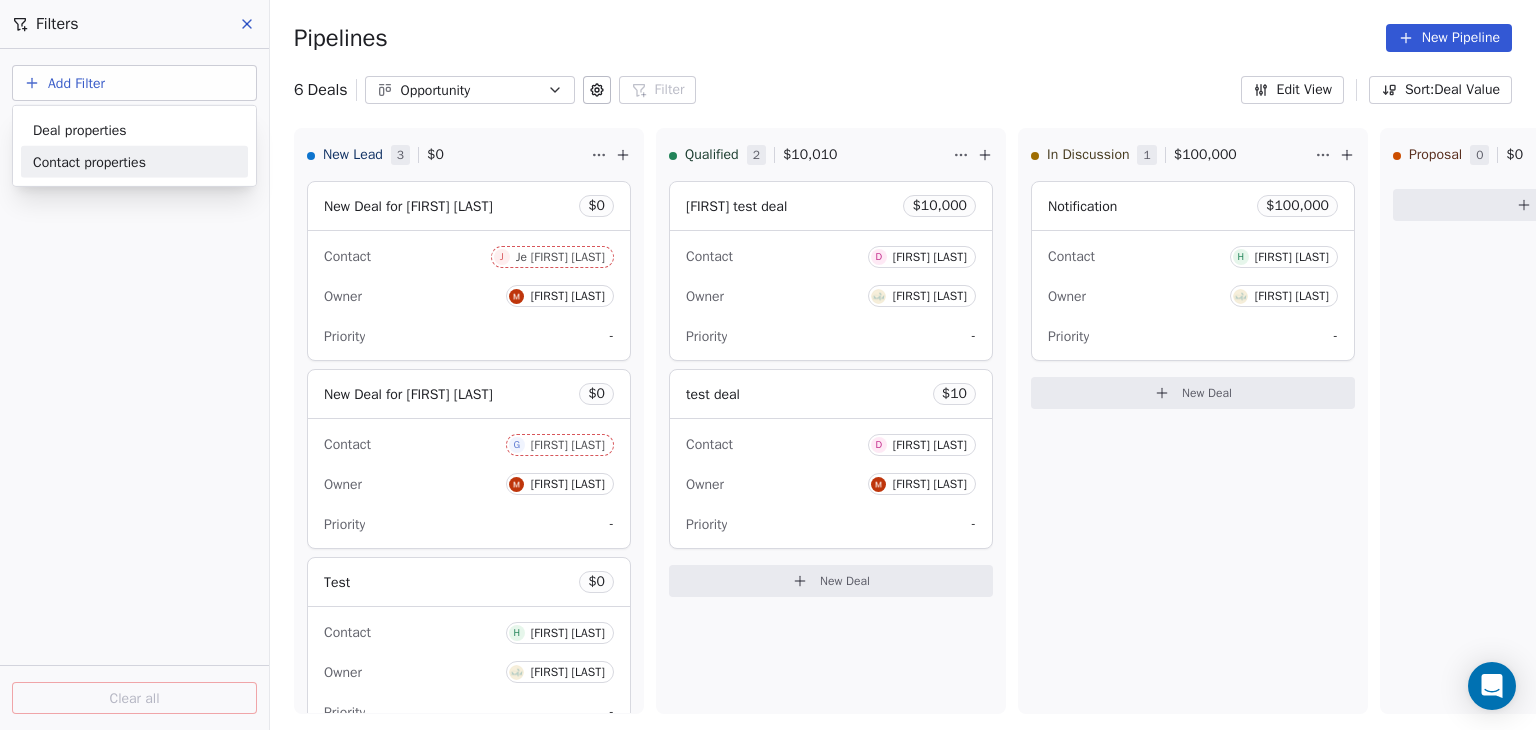 click on "Deal properties Contact properties" at bounding box center [134, 146] 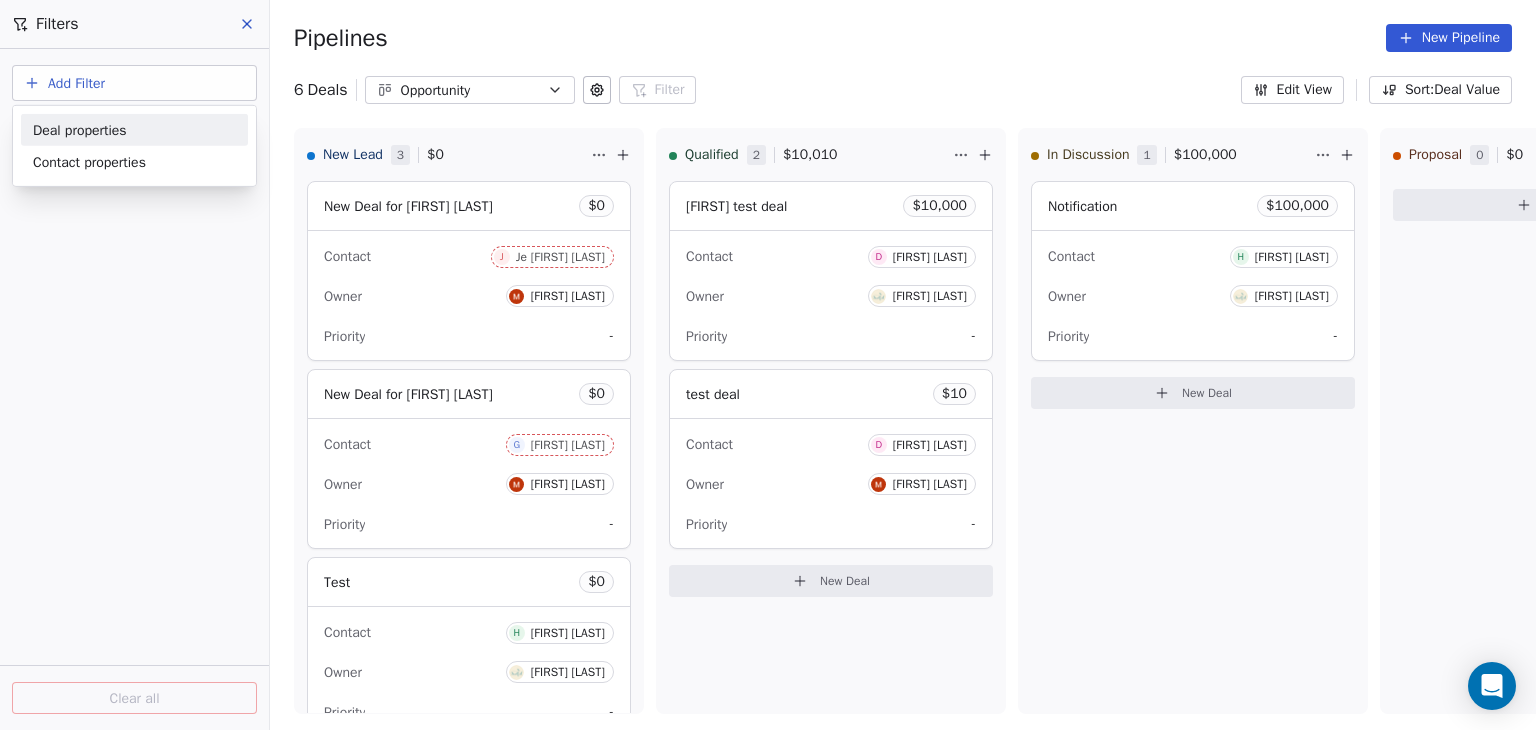 click on "Deal properties" at bounding box center [134, 129] 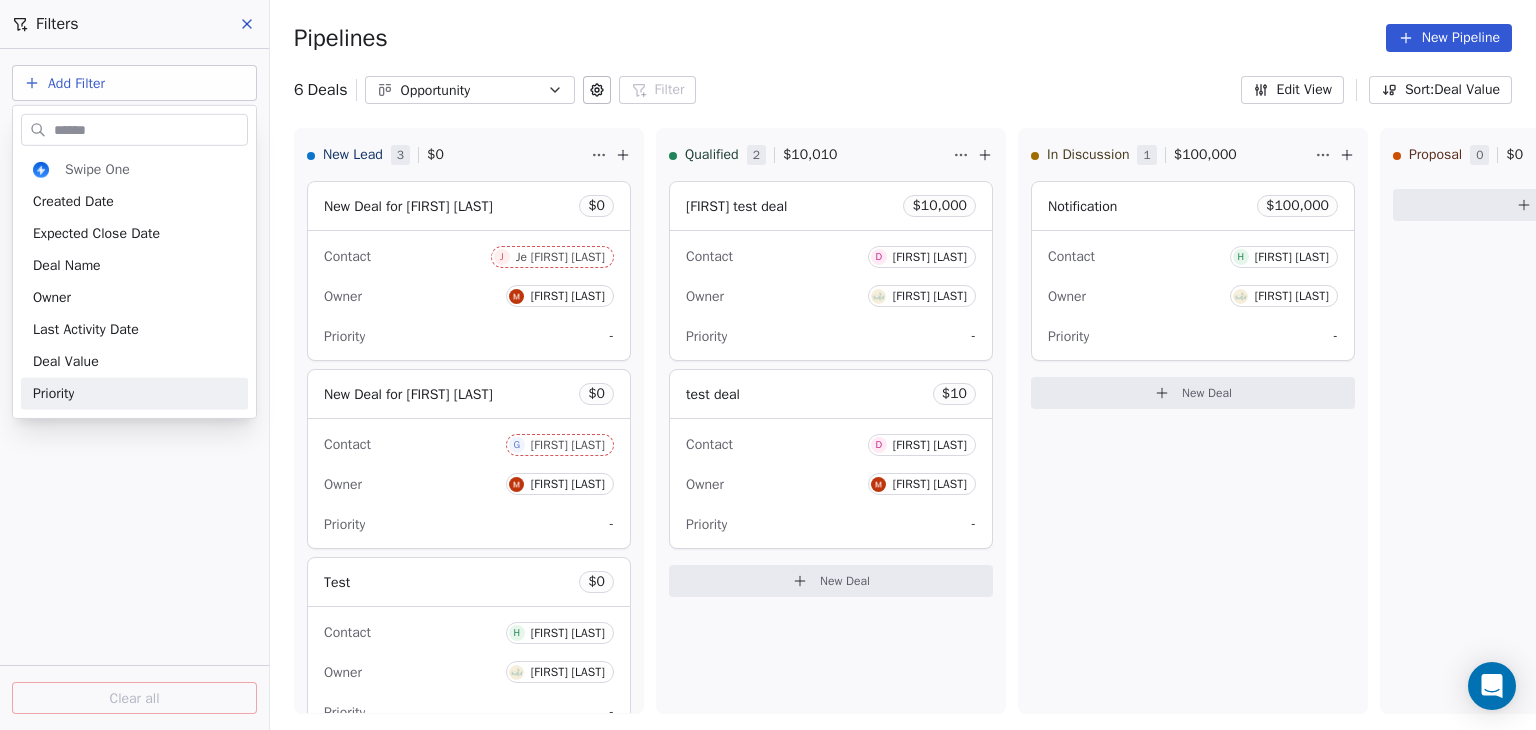 click on "D ACME INC Contacts People Marketing Workflows Campaigns Sales Pipelines Sequences Beta Tools Apps AI Agents Help & Support Pipelines New Pipeline 6 Deals Opportunity Filter Filters Add Filter Clear all Edit View Sort: Deal Value New Lead 3 $ 0 New Deal for [FIRST] [LAST] $ 0 Contact J Je [FIRST] [LAST] Owner [FIRST] [LAST] Priority - New Deal for [FIRST] [LAST] $ 0 Contact G [FIRST] [LAST] Owner [FIRST] [LAST] Priority - Test $ 0 Contact H [FIRST] [LAST] Owner [FIRST] [LAST] Priority - New Deal Qualified 2 $ 10,010 [FIRST] test deal $ 10,000 Contact D [FIRST] [LAST] Owner [FIRST] [LAST] Priority - test deal $ 10 Contact D [FIRST] [LAST] Owner [FIRST] [LAST] Priority - New Deal In Discussion 1 $ 100,000 Notification $ 100,000 Contact H [FIRST] [LAST] Owner [FIRST] [LAST] Priority - New Deal Proposal 0 $ 0 New Deal Negotiation 0 $ 0 New Deal Won 0 $ 0 New Deal Lost 0 $ 0 New Deal Swipe One Created Date Expected Close Date Deal Name Owner Last Activity Date Deal Value Priority" at bounding box center [768, 365] 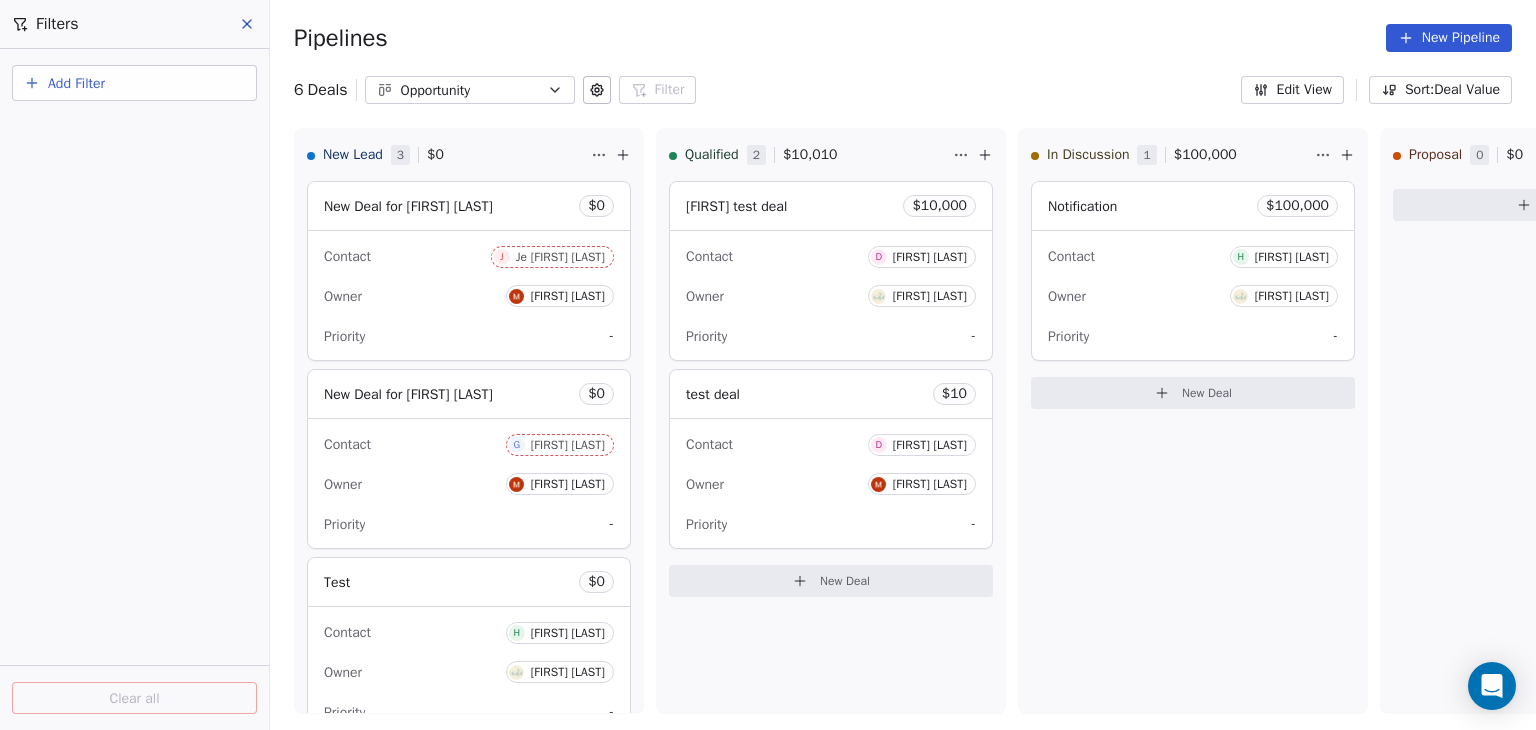 click on "Add Filter" at bounding box center [134, 83] 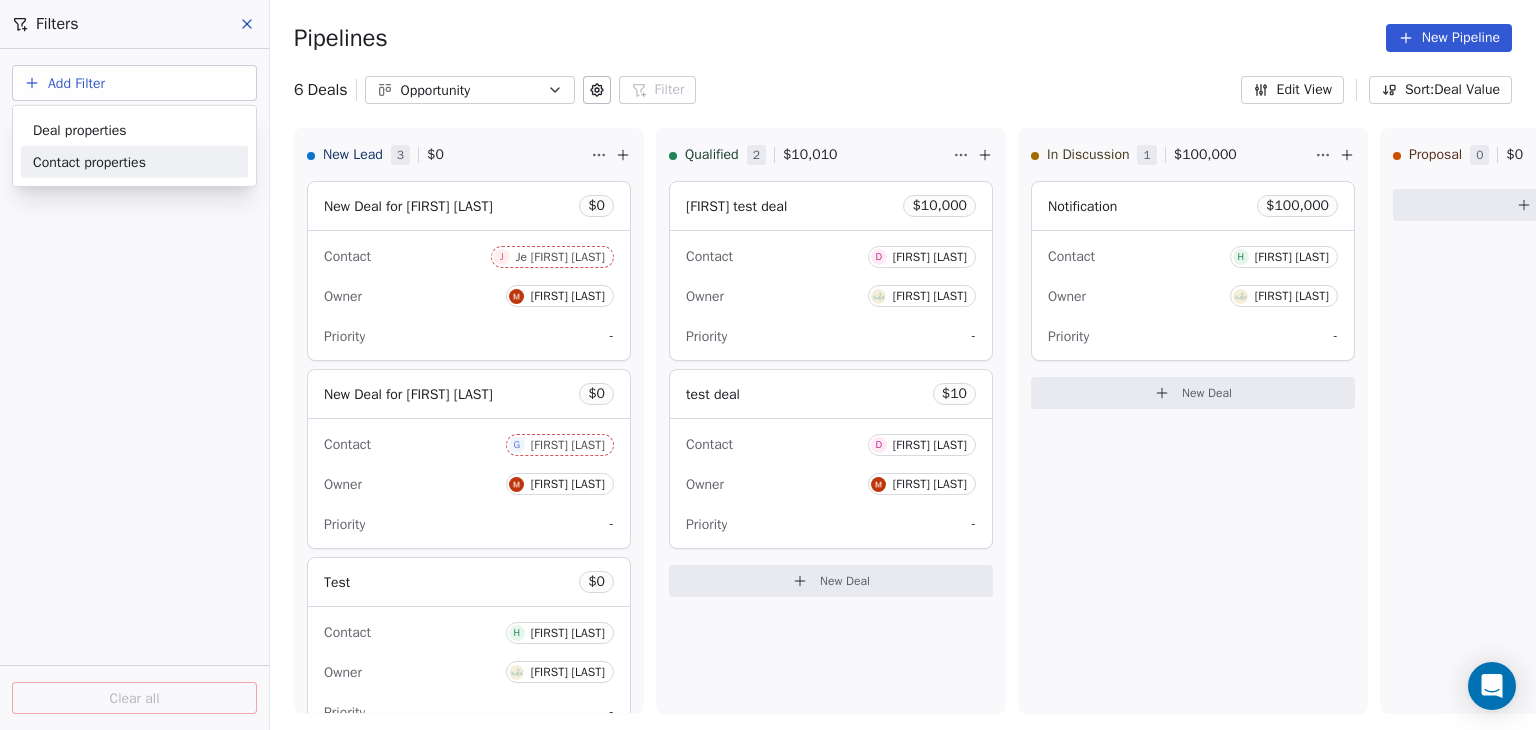 click on "Contact properties" at bounding box center (89, 161) 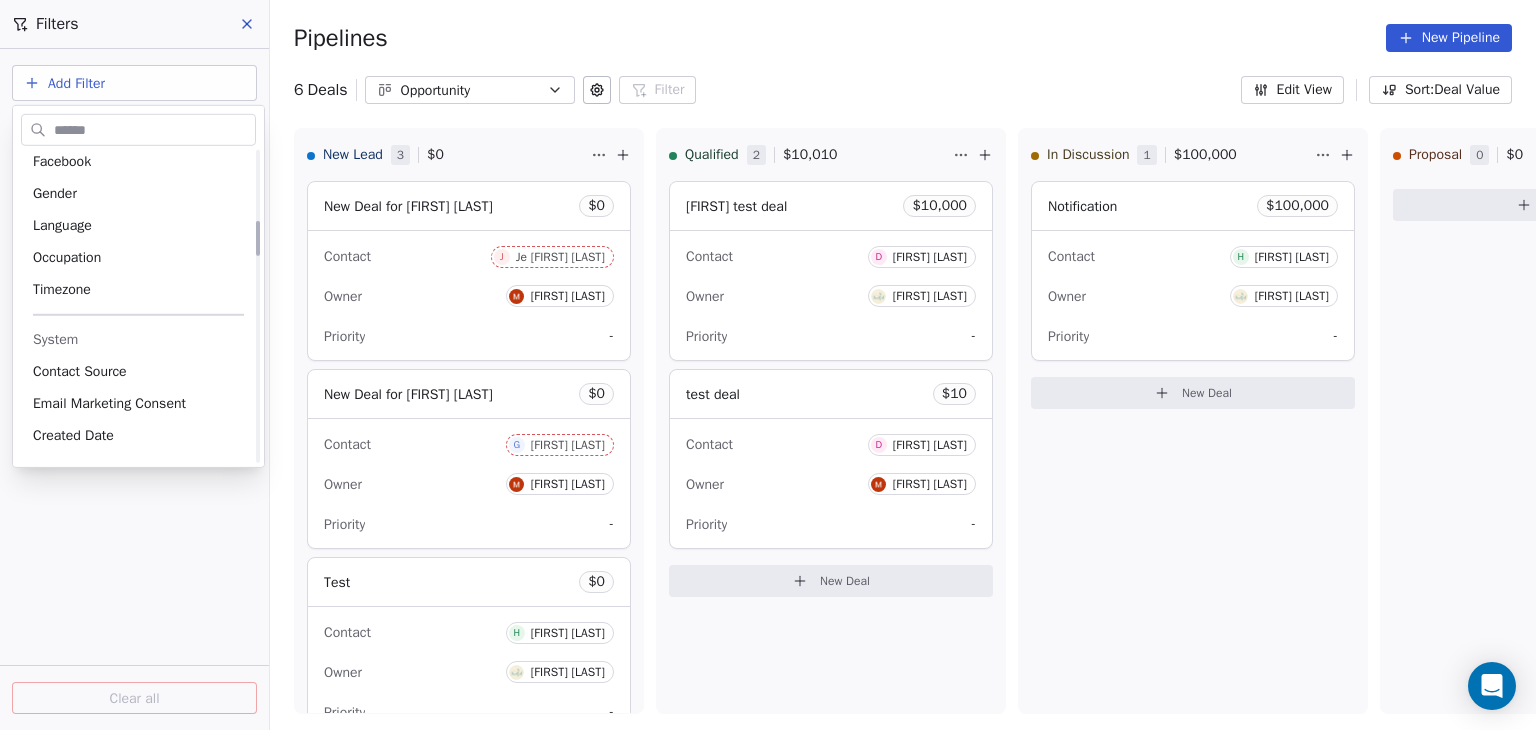 scroll, scrollTop: 700, scrollLeft: 0, axis: vertical 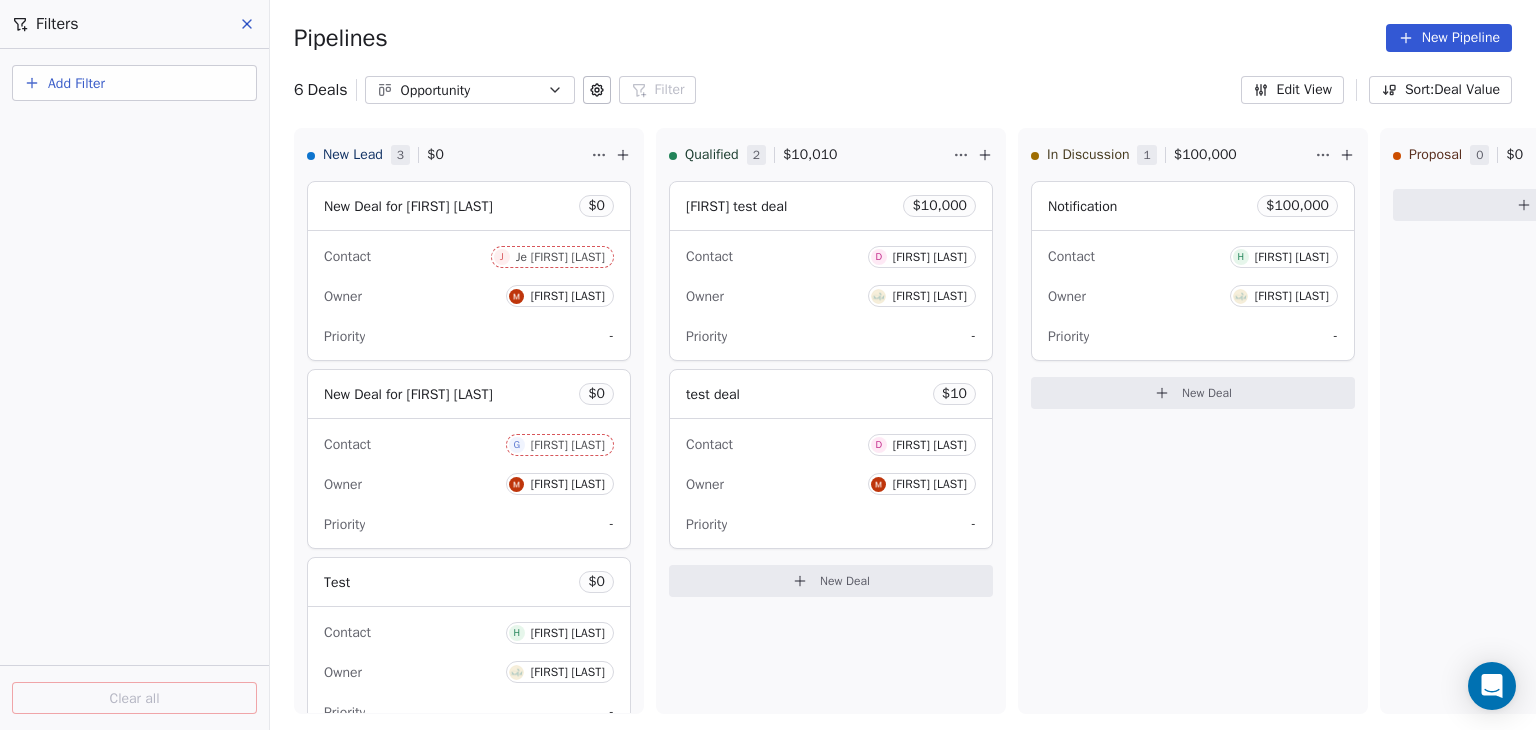 click on "D ACME INC Contacts People Marketing Workflows Campaigns Sales Pipelines Sequences Beta Tools Apps AI Agents Help & Support Pipelines New Pipeline 6 Deals Opportunity Filter Filters Add Filter Clear all Edit View Sort: Deal Value New Lead 3 $ 0 New Deal for [FIRST] [LAST] $ 0 Contact J Je [FIRST] [LAST] Owner [FIRST] [LAST] Priority - New Deal for [FIRST] [LAST] $ 0 Contact G [FIRST] [LAST] Owner [FIRST] [LAST] Priority - Test $ 0 Contact H [FIRST] [LAST] Owner [FIRST] [LAST] Priority - New Deal Qualified 2 $ 10,010 [FIRST] test deal $ 10,000 Contact D [FIRST] [LAST] Owner [FIRST] [LAST] Priority - test deal $ 10 Contact D [FIRST] [LAST] Owner [FIRST] [LAST] Priority - New Deal In Discussion 1 $ 100,000 Notification $ 100,000 Contact H [FIRST] [LAST] Owner [FIRST] [LAST] Priority - New Deal Proposal 0 $ 0 New Deal Negotiation 0 $ 0 New Deal Won 0 $ 0 New Deal Lost 0 $ 0 New Deal" at bounding box center (768, 365) 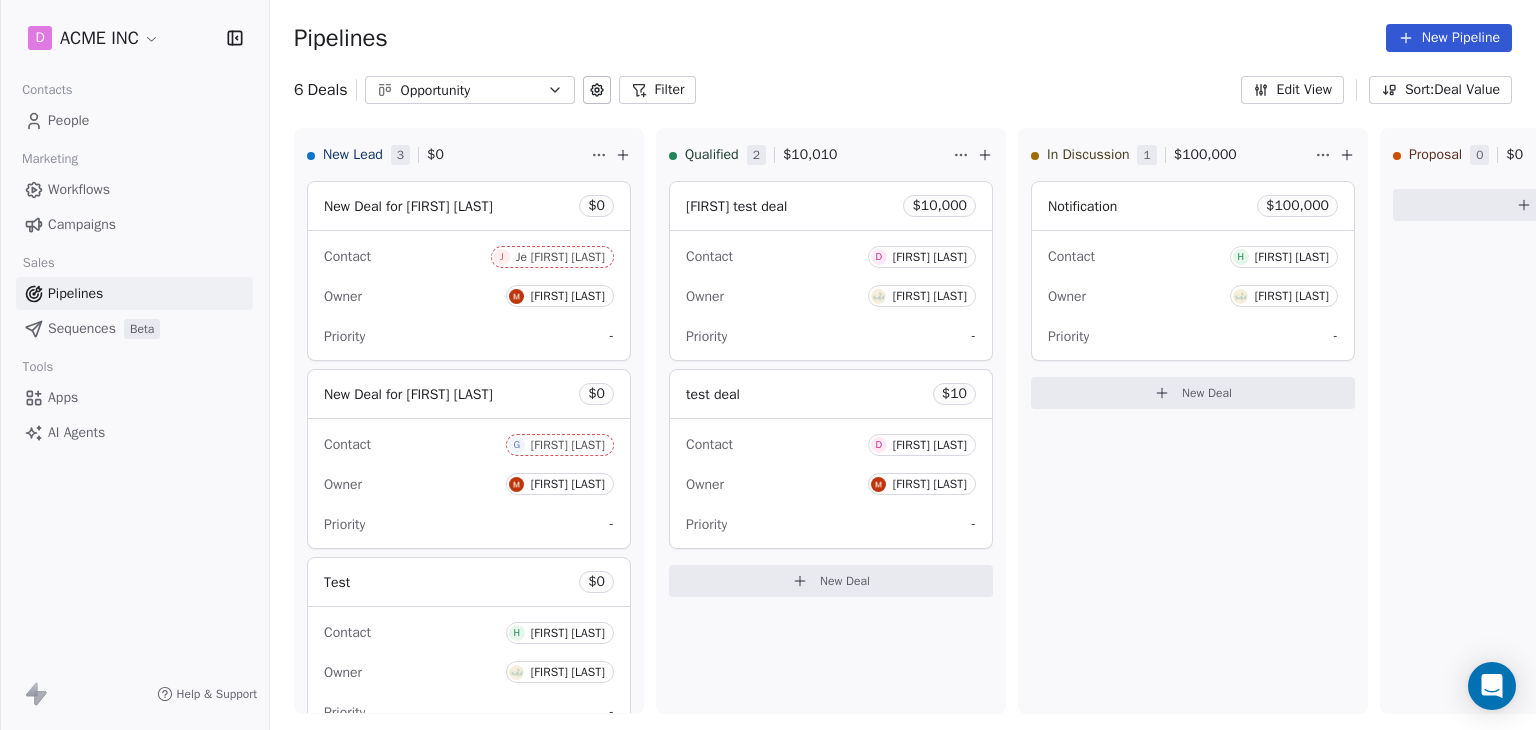 click on "Sort:  Deal Value" at bounding box center [1440, 90] 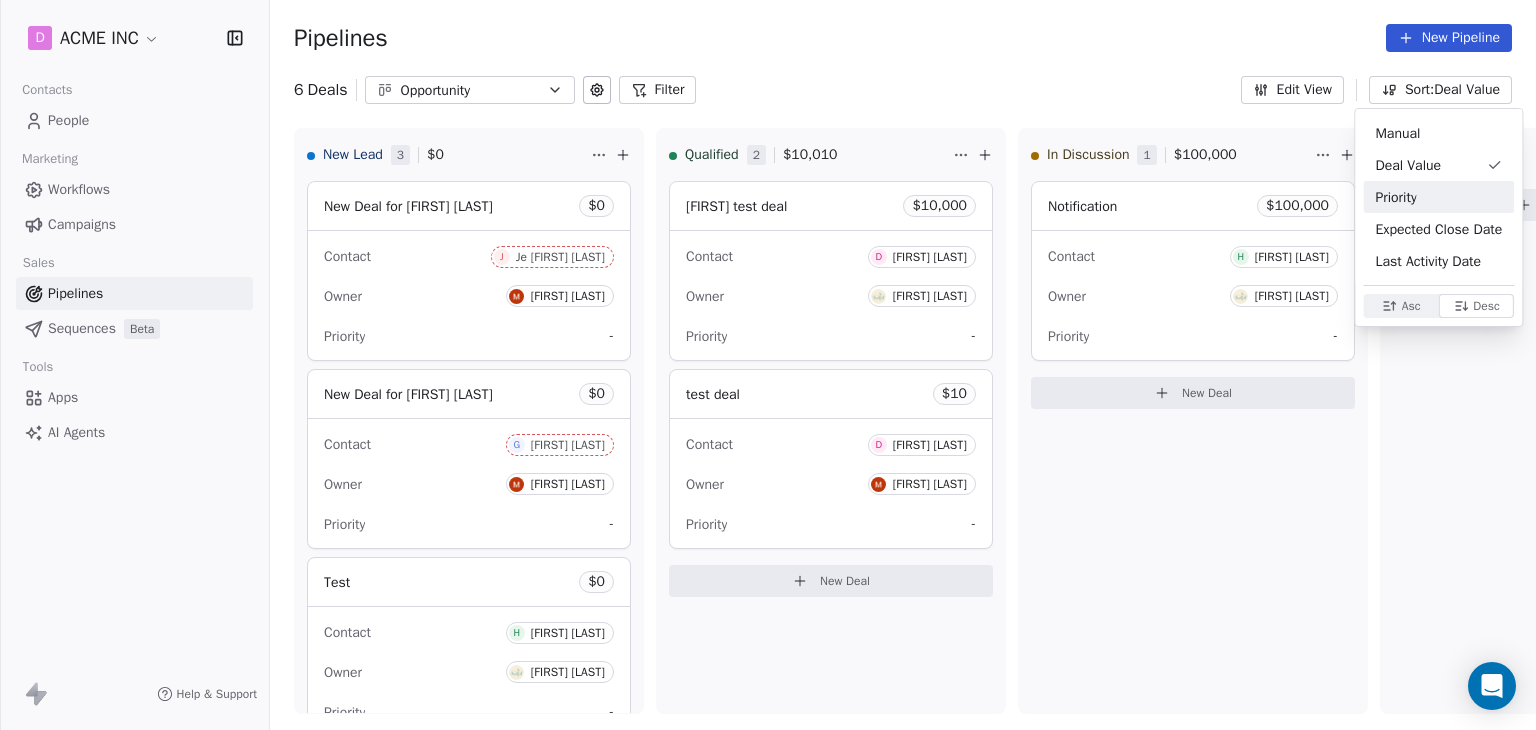 click on "D ACME INC Contacts People Marketing Workflows Campaigns Sales Pipelines Sequences Beta Tools Apps AI Agents Help & Support Pipelines New Pipeline 6 Deals Opportunity Filter Edit View Sort: Deal Value New Lead 3 $ 0 New Deal for [FIRST] [LAST] $ 0 Contact J Je [FIRST] [LAST] Owner [FIRST] [LAST] Priority - New Deal for [FIRST] [LAST] $ 0 Contact G [FIRST] [LAST] Owner [FIRST] [LAST] Priority - Test $ 0 Contact H [FIRST] [LAST] Owner [FIRST] [LAST] Priority - New Deal Qualified 2 $ 10,010 [FIRST] test deal $ 10,000 Contact D [FIRST] [LAST] Owner [FIRST] [LAST] Priority - test deal $ 10 Contact D [FIRST] [LAST] Owner [FIRST] [LAST] Priority - New Deal In Discussion 1 $ 100,000 Notification $ 100,000 Contact H [FIRST] [LAST] Owner [FIRST] [LAST] Priority - New Deal Proposal 0 $ 0 New Deal Negotiation 0 $ 0 New Deal Won 0 $ 0 New Deal Lost 0 $ 0 New Deal Manual Deal Value Priority Expected Close Date Last Activity Date Asc Asc Desc Desc" at bounding box center [768, 365] 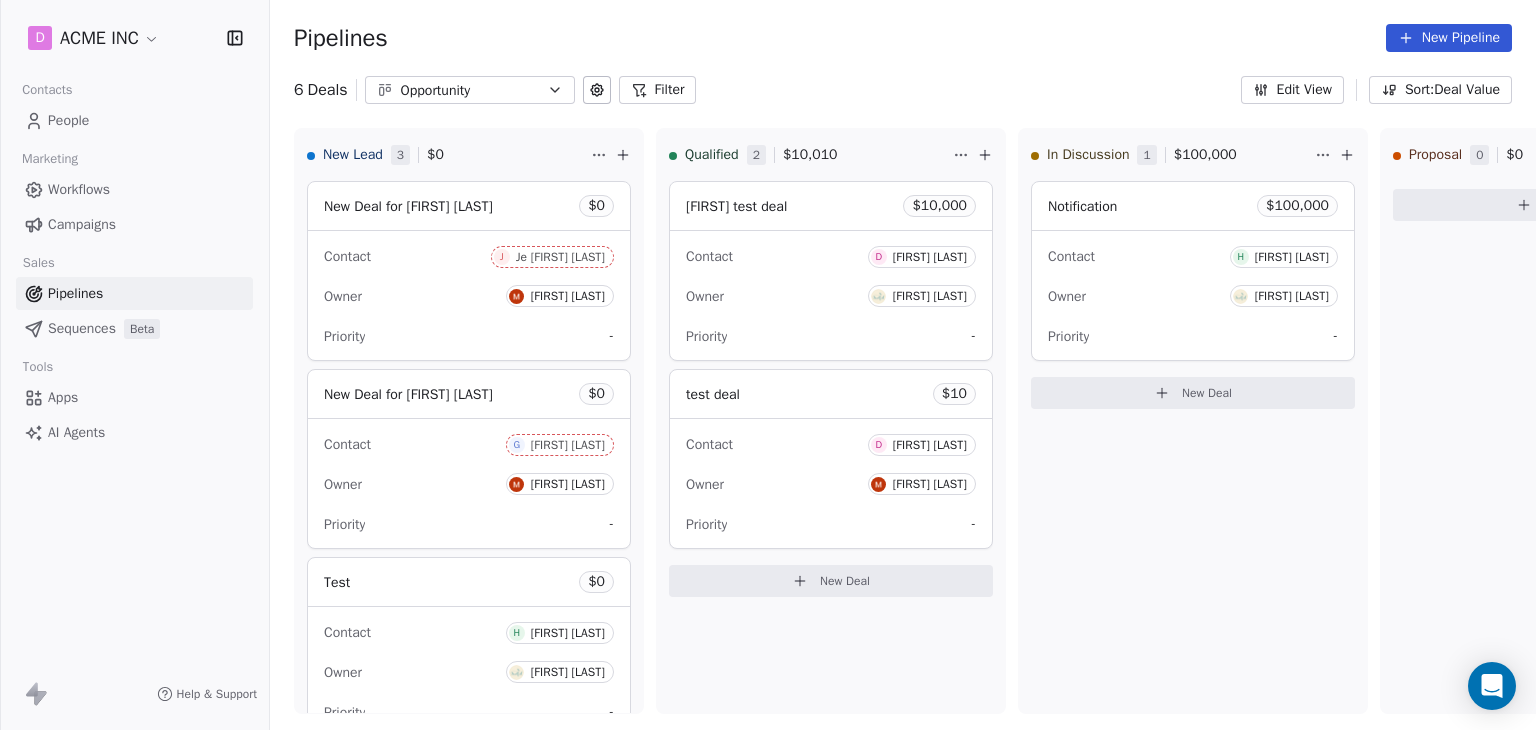 click 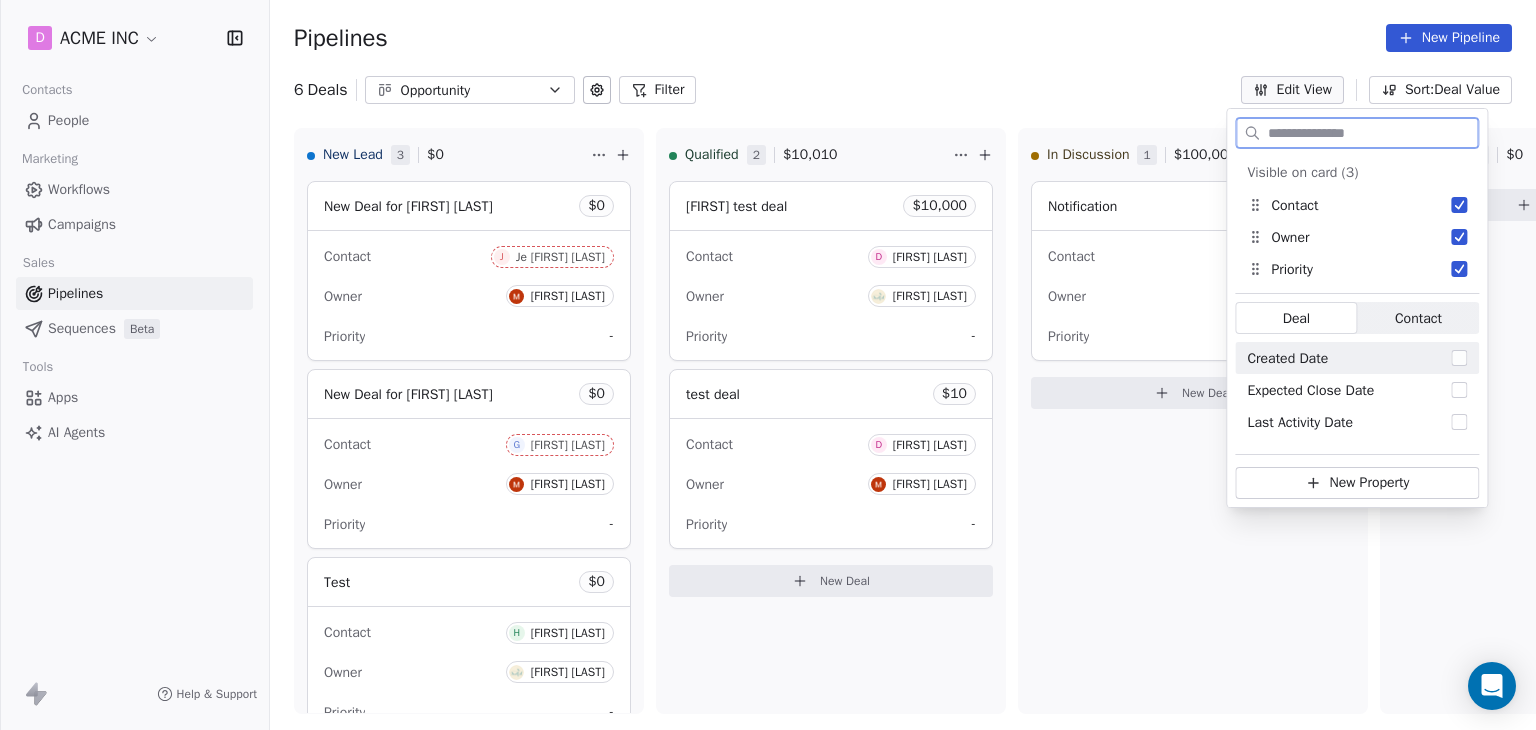click on "Created Date Expected Close Date Last Activity Date" at bounding box center [1357, 390] 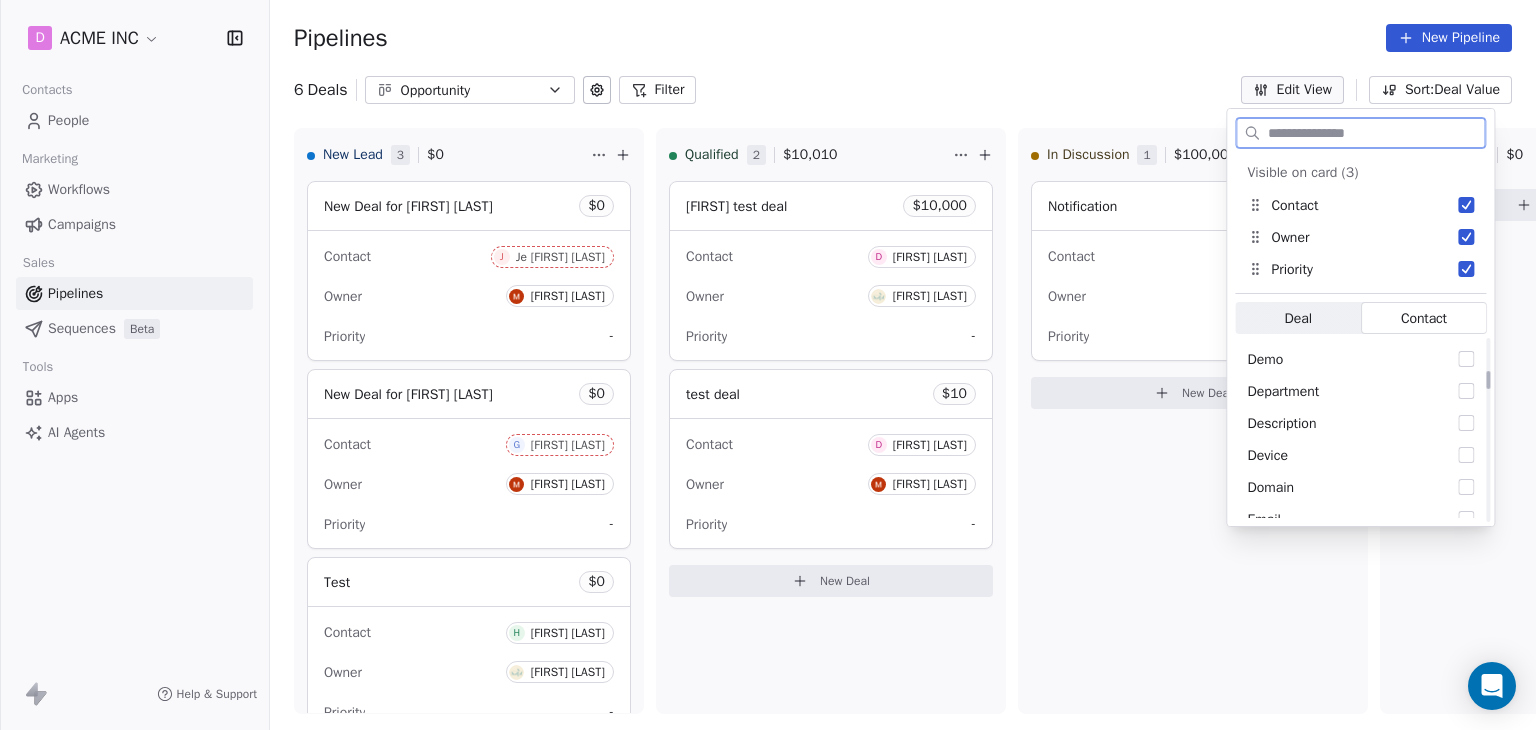 scroll, scrollTop: 396, scrollLeft: 0, axis: vertical 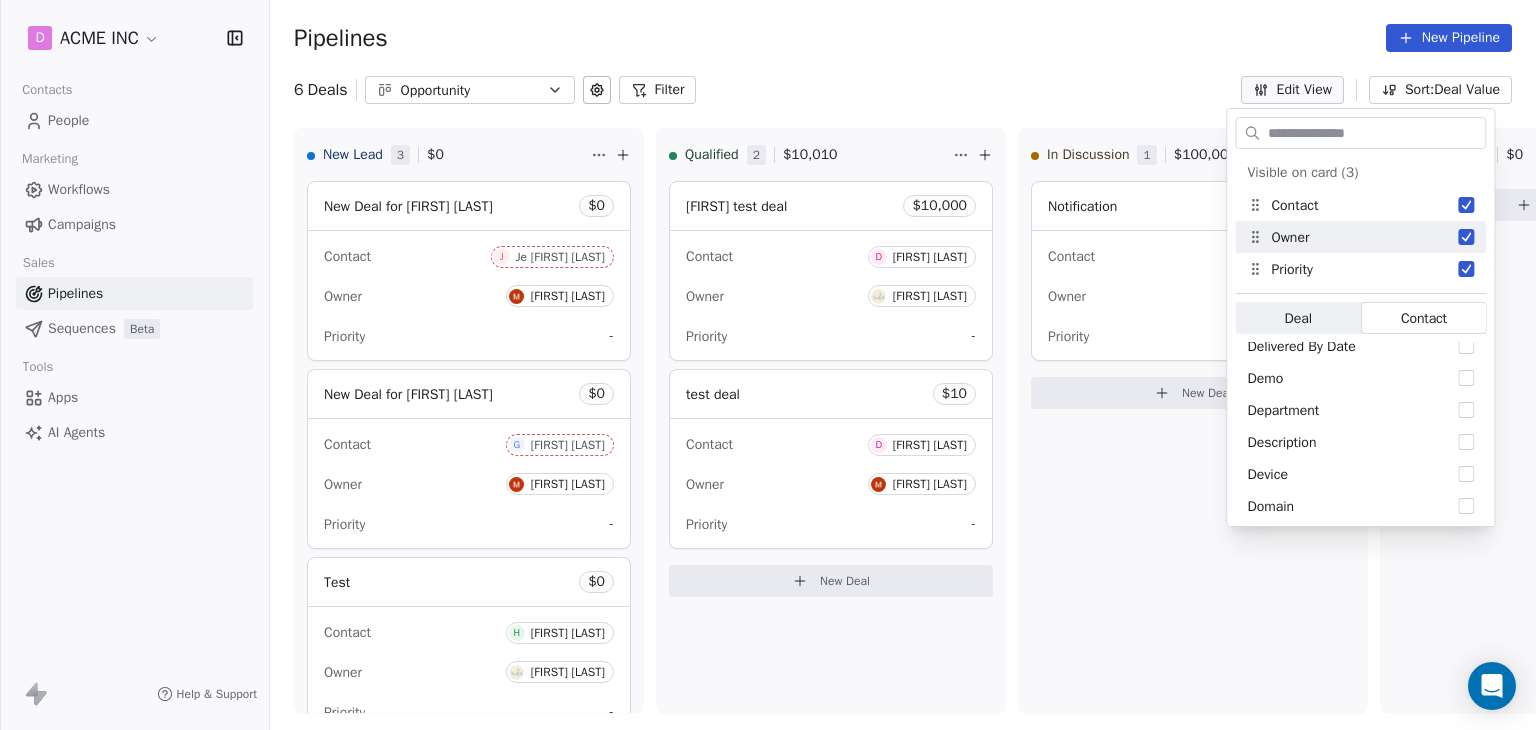 click on "6 Deals Opportunity Filter  Edit View Sort:  Deal Value" at bounding box center (903, 90) 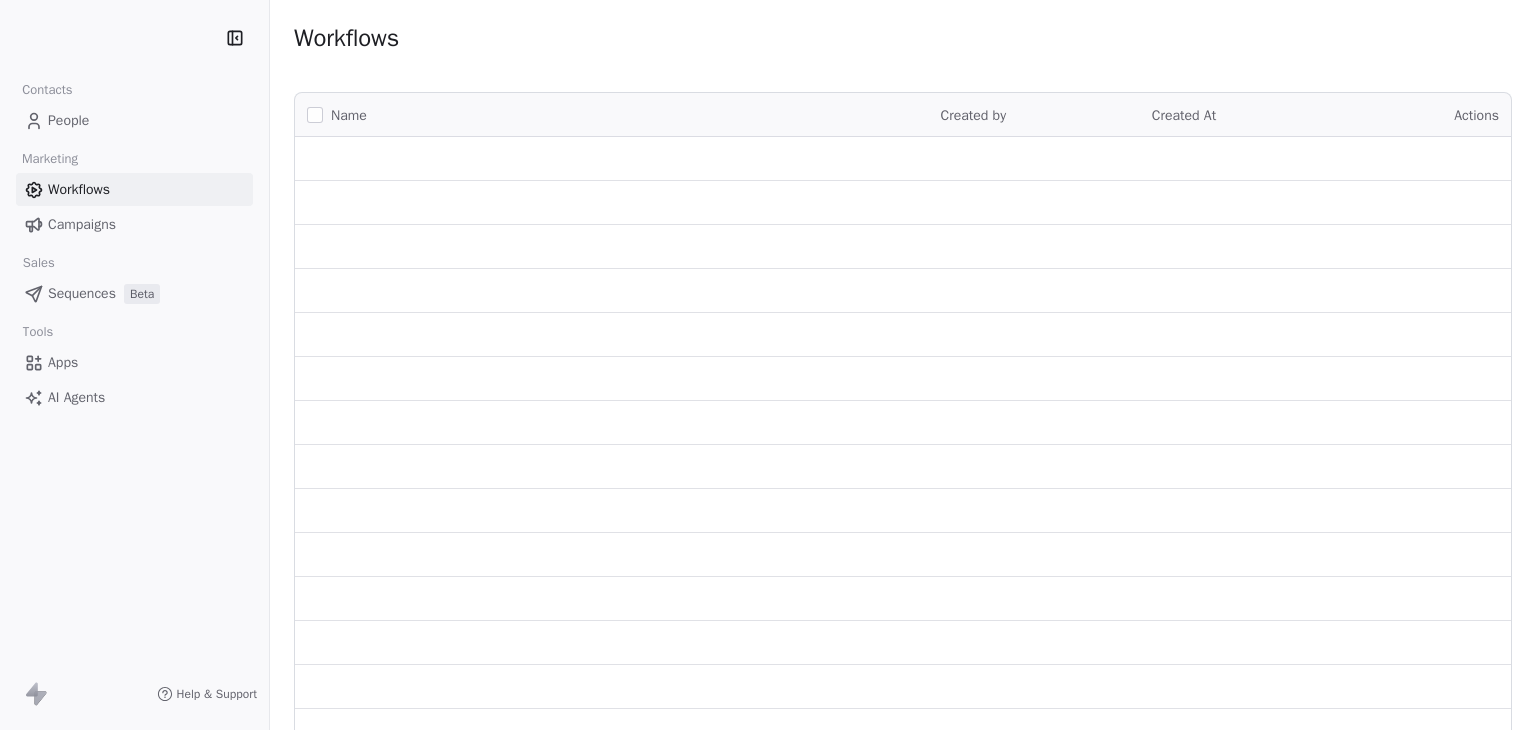 scroll, scrollTop: 0, scrollLeft: 0, axis: both 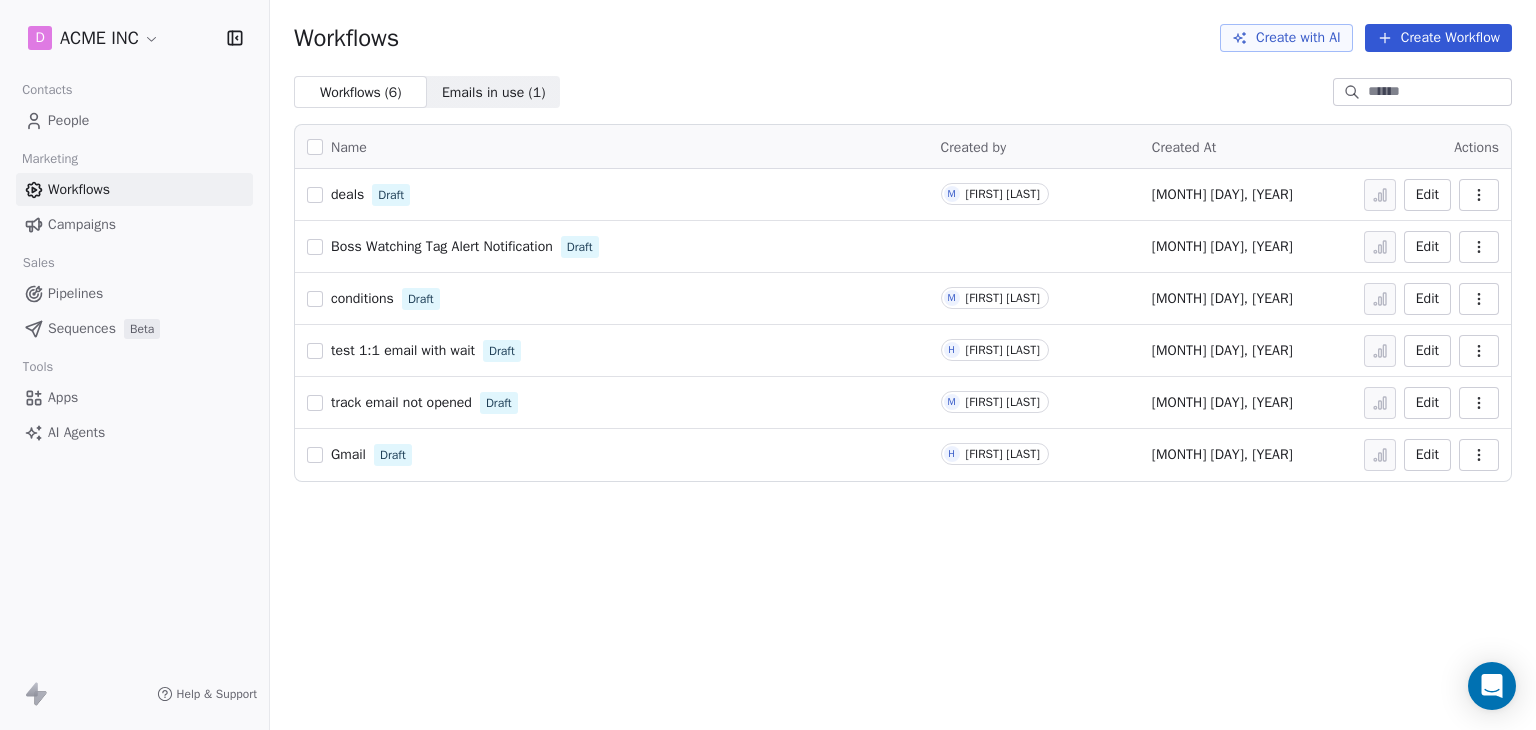 click on "Workflows  Create with AI  Create Workflow Workflows ( 6 ) Workflows ( 6 ) Emails in use ( 1 ) Emails in use ( 1 ) Name Created by Created At Actions deals Draft M [FIRST] [LAST] [MONTH] [DAY], [YEAR] Edit Boss Watching Tag Alert Notification Draft [MONTH] [DAY], [YEAR] Edit conditions Draft M [FIRST] [LAST] [MONTH] [DAY], [YEAR] Edit test 1:1 email with wait Draft H [FIRST] [LAST] [MONTH] [DAY], [YEAR] Edit track email not opened Draft M [FIRST] [LAST] [MONTH] [DAY], [YEAR] Edit Gmail Draft H [FIRST] [LAST] [MONTH] [DAY], [YEAR] Edit" at bounding box center (903, 365) 